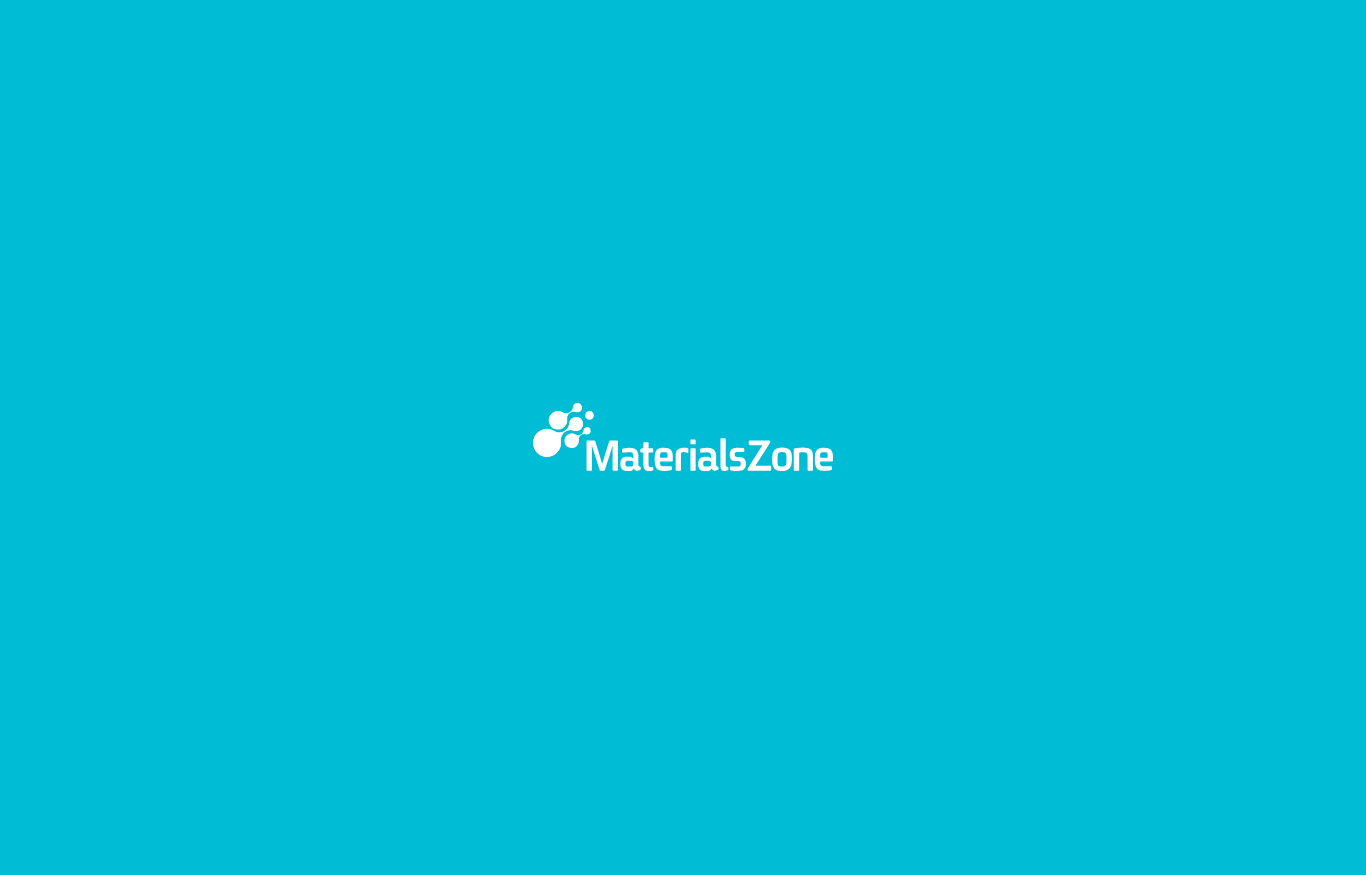 scroll, scrollTop: 0, scrollLeft: 0, axis: both 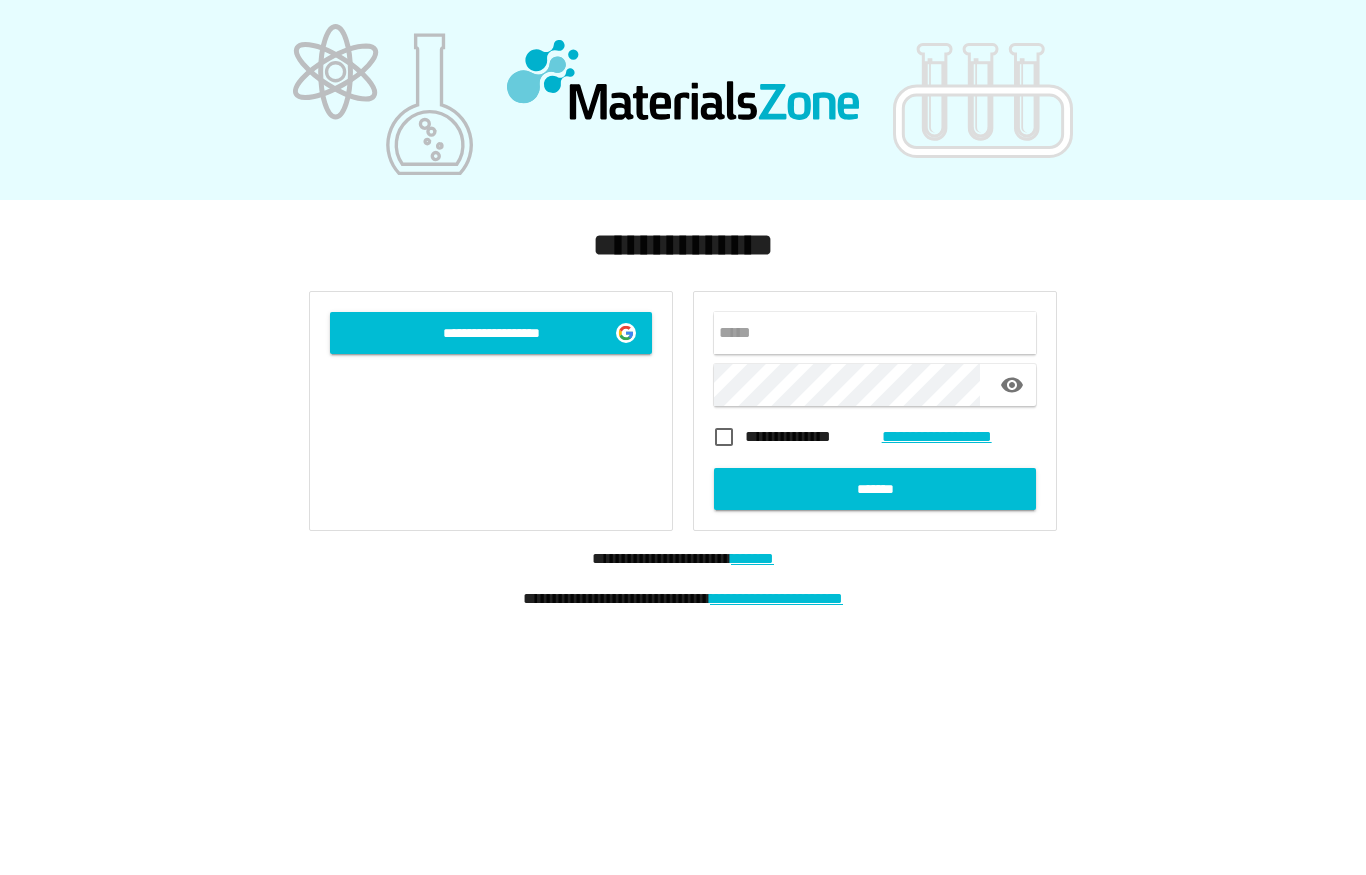 click on "**********" at bounding box center [491, 333] 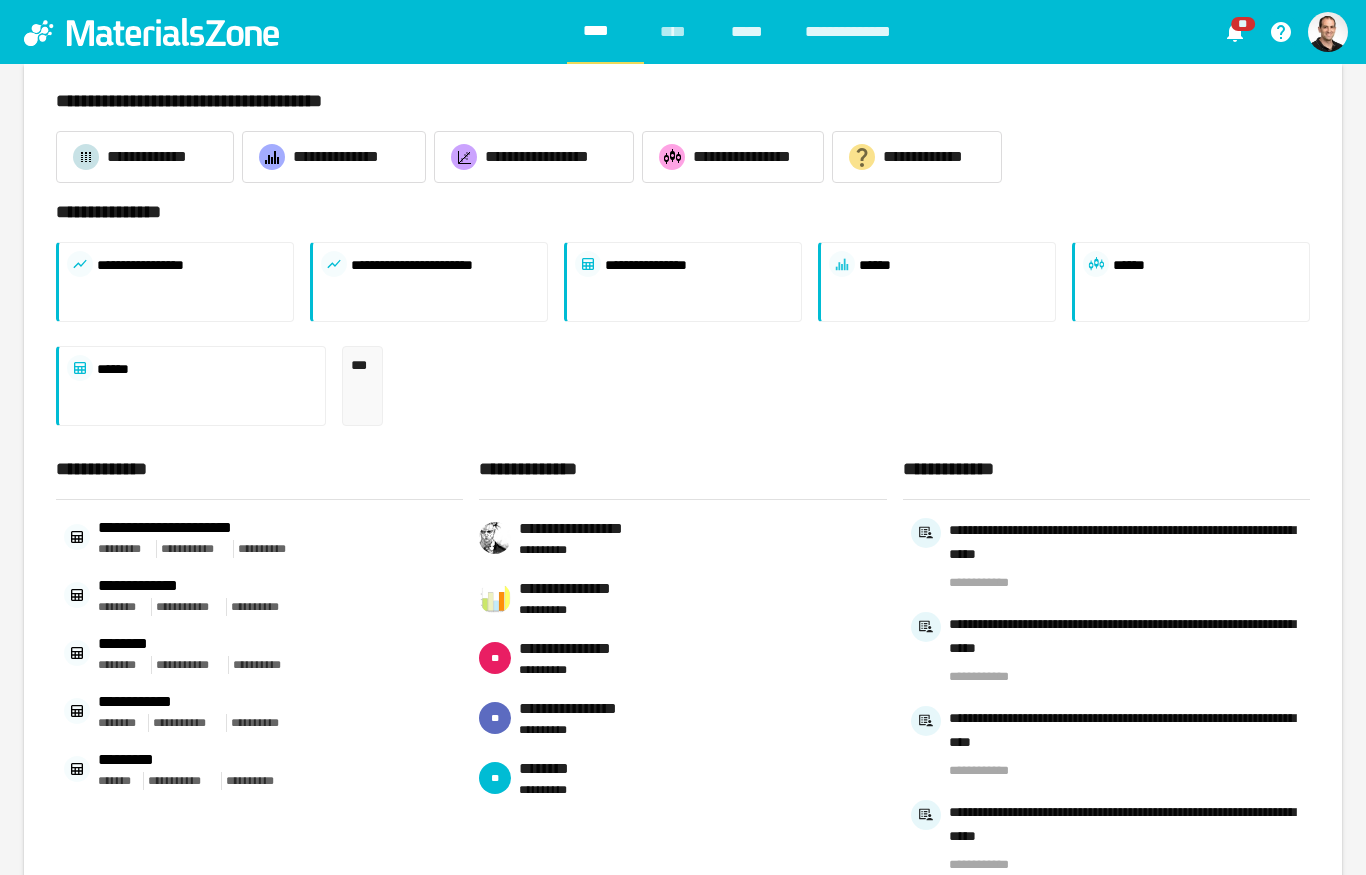 click on "**********" at bounding box center (858, 32) 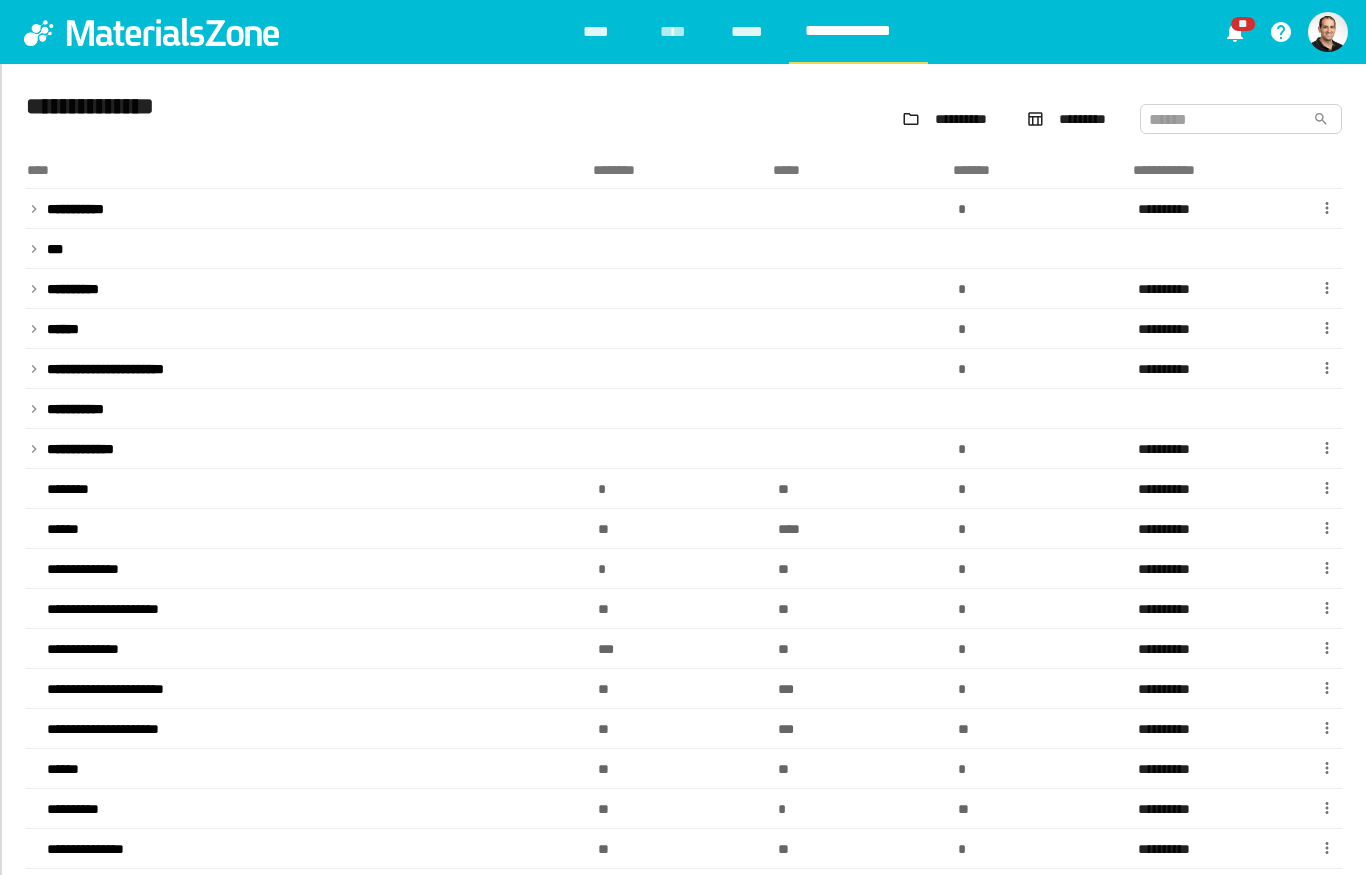 click on "**********" at bounding box center [309, 729] 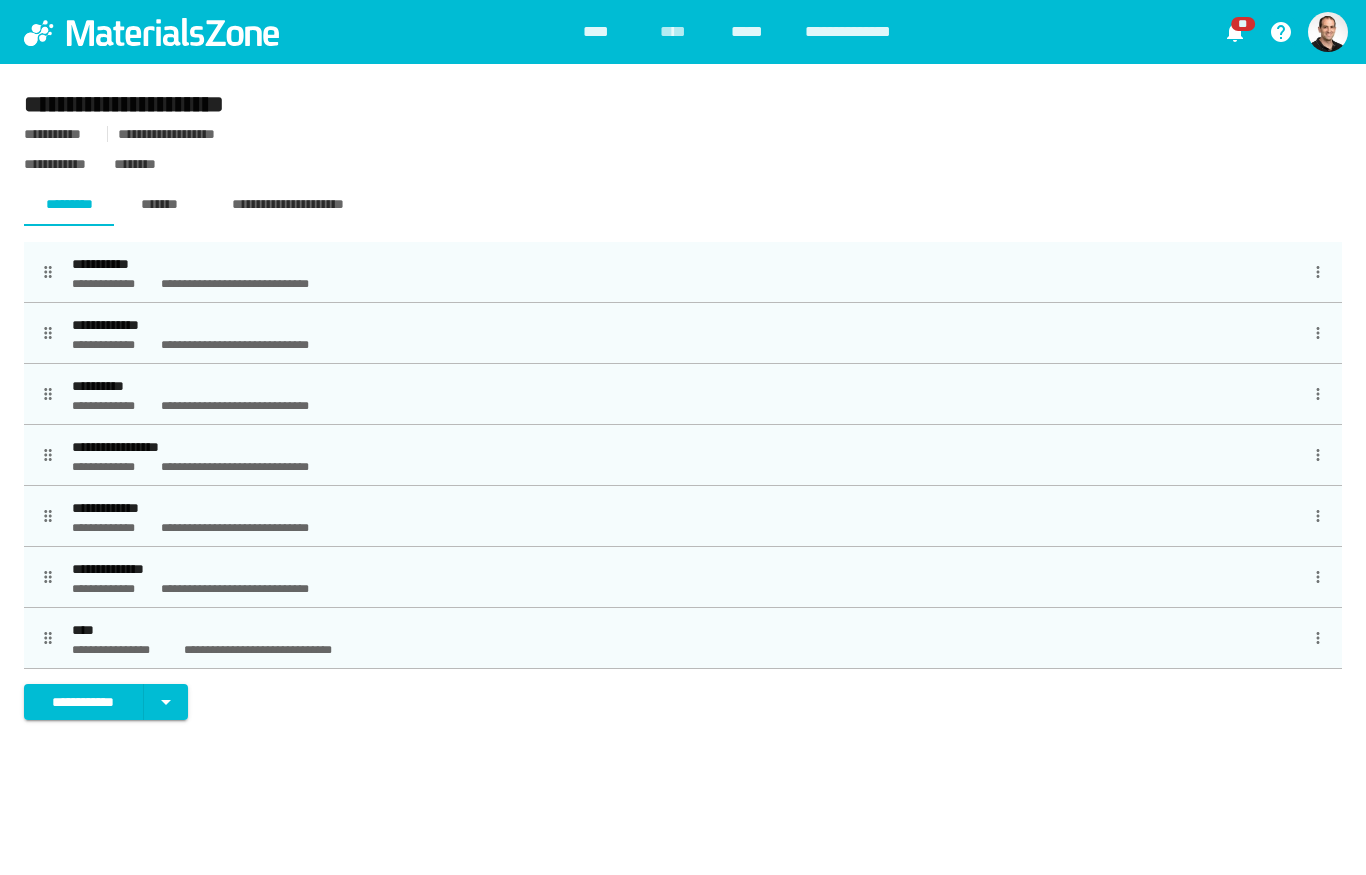 click on "**********" at bounding box center (247, 528) 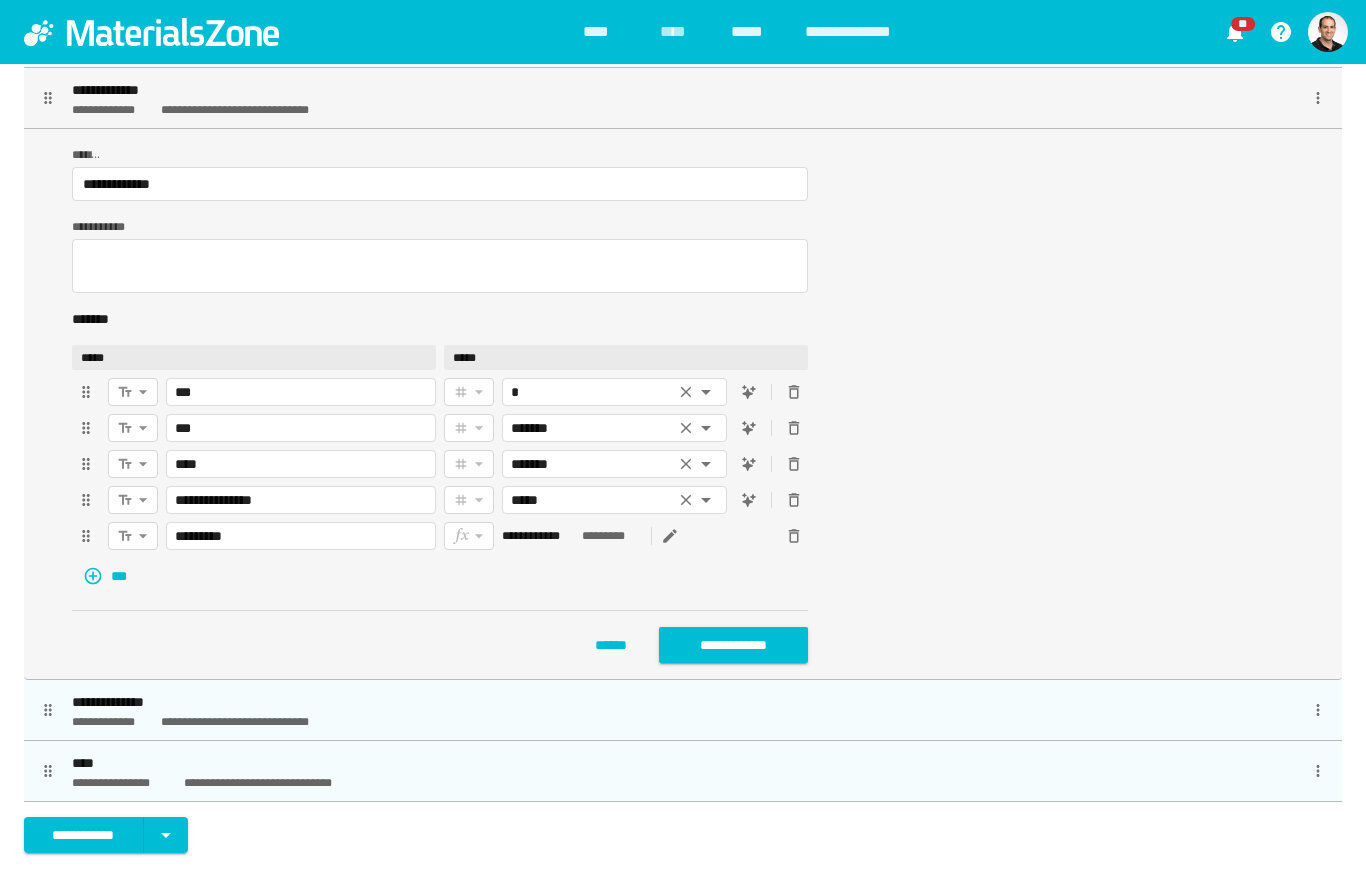 scroll, scrollTop: 417, scrollLeft: 0, axis: vertical 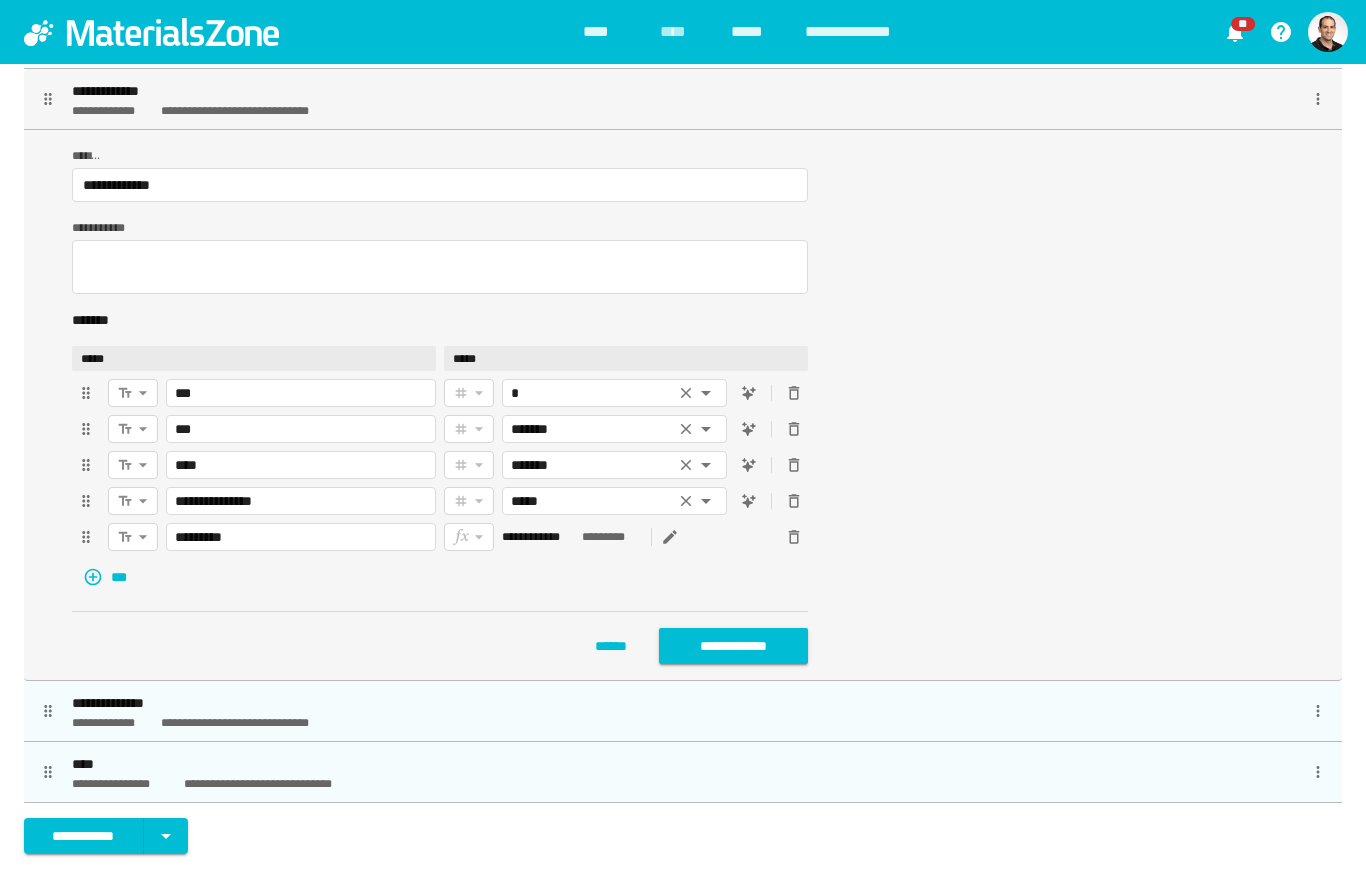 click 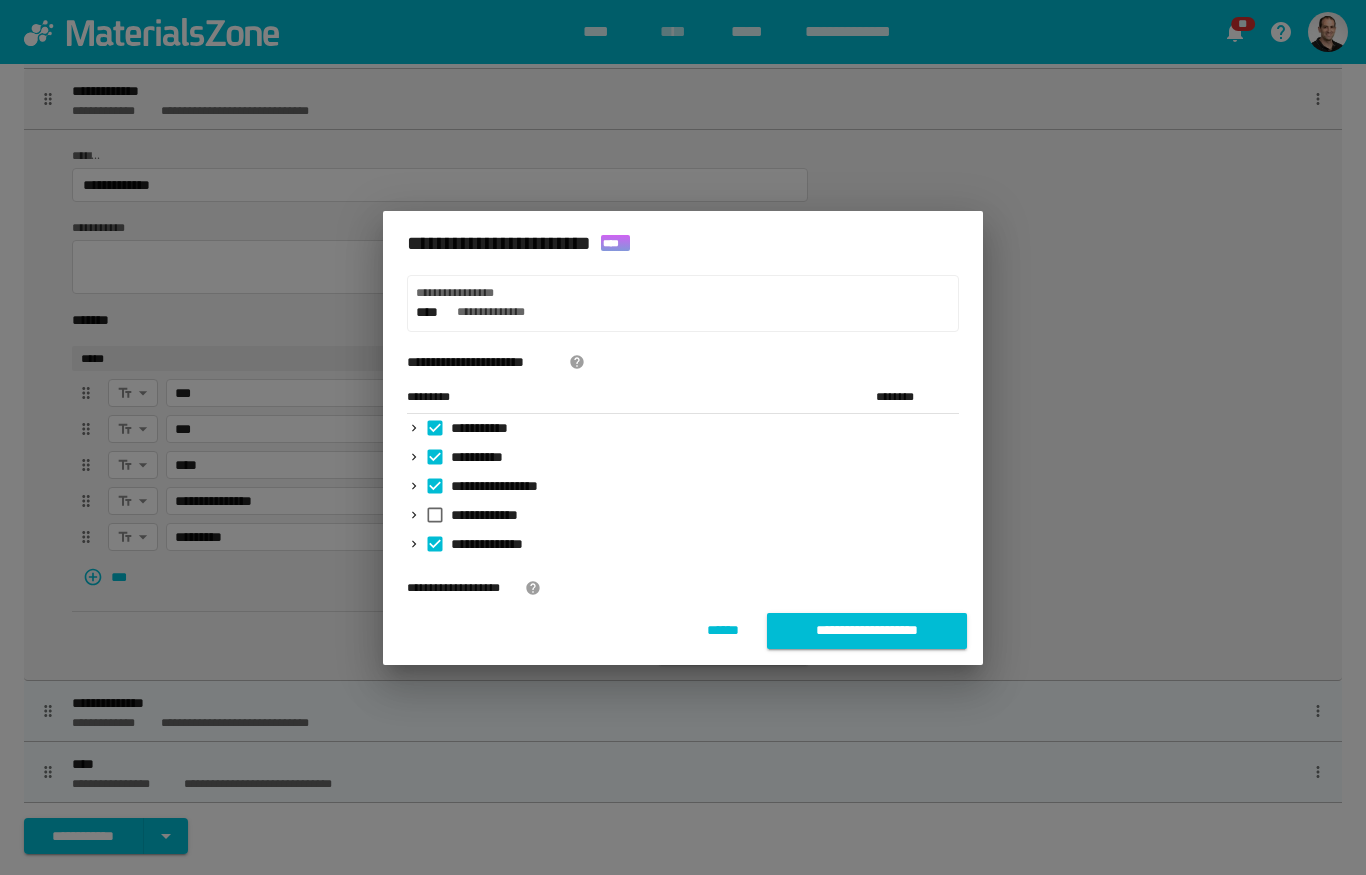 click on "**********" at bounding box center [867, 631] 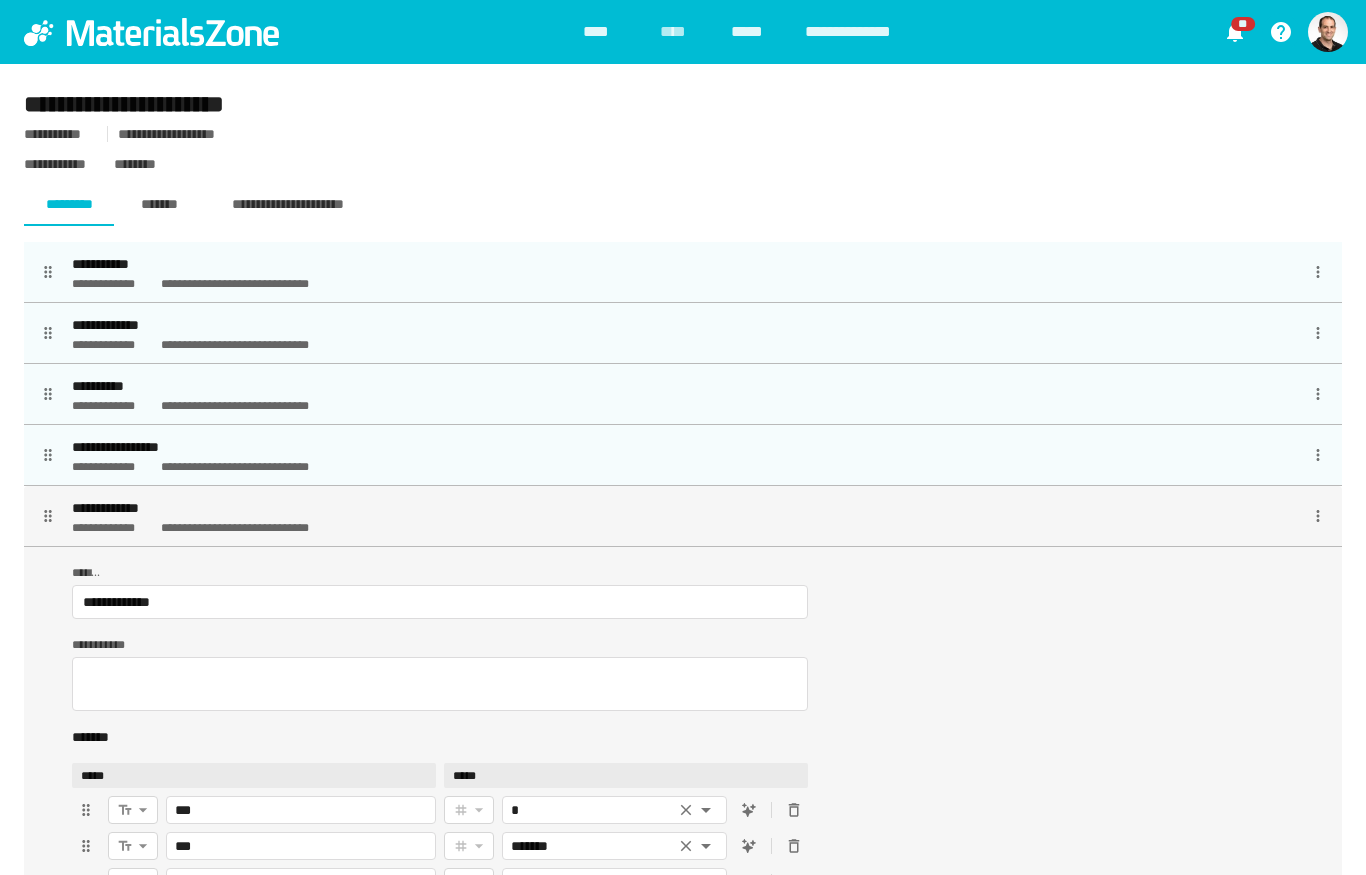 scroll, scrollTop: 0, scrollLeft: 0, axis: both 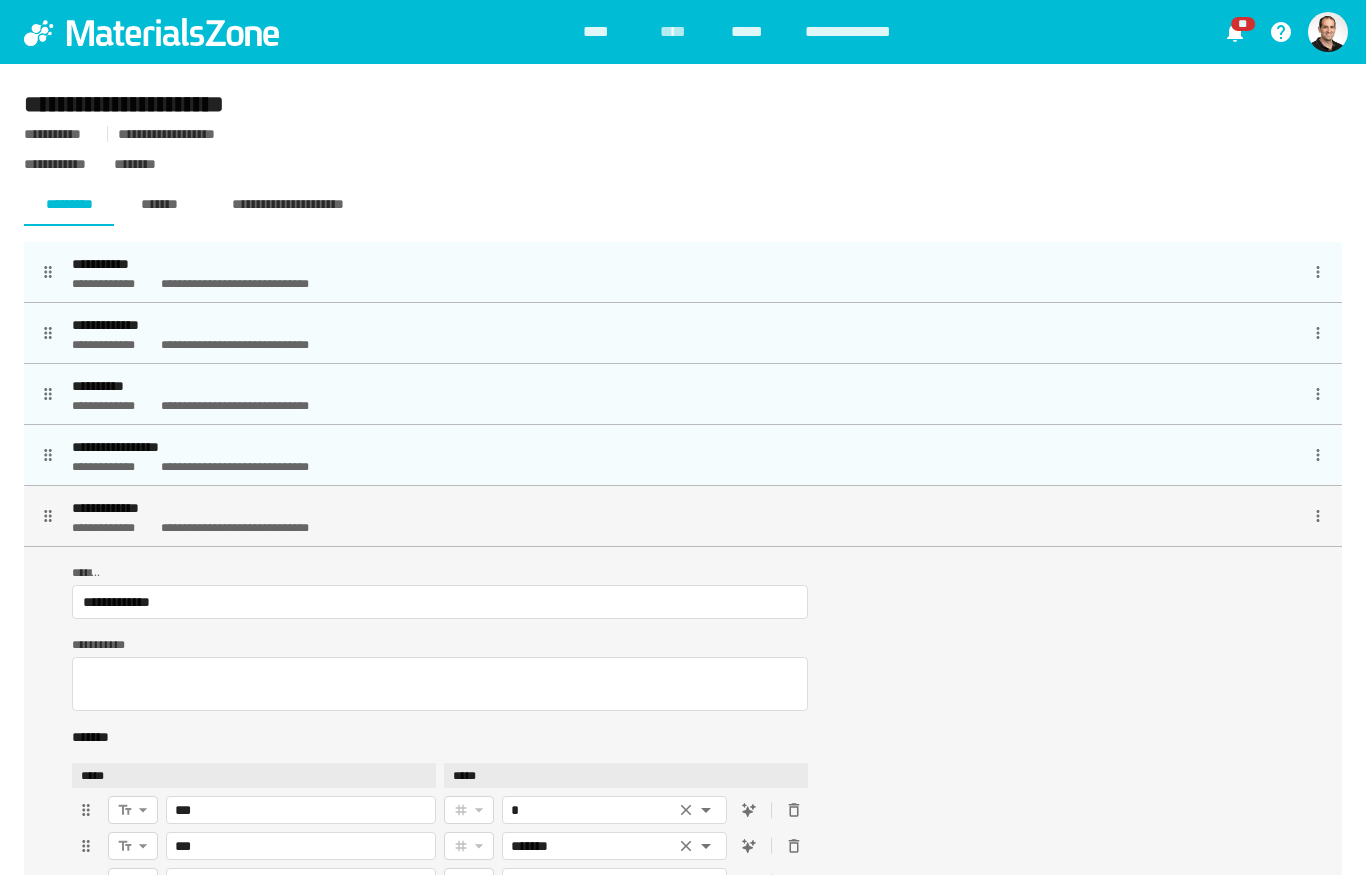 click on "**********" at bounding box center (288, 205) 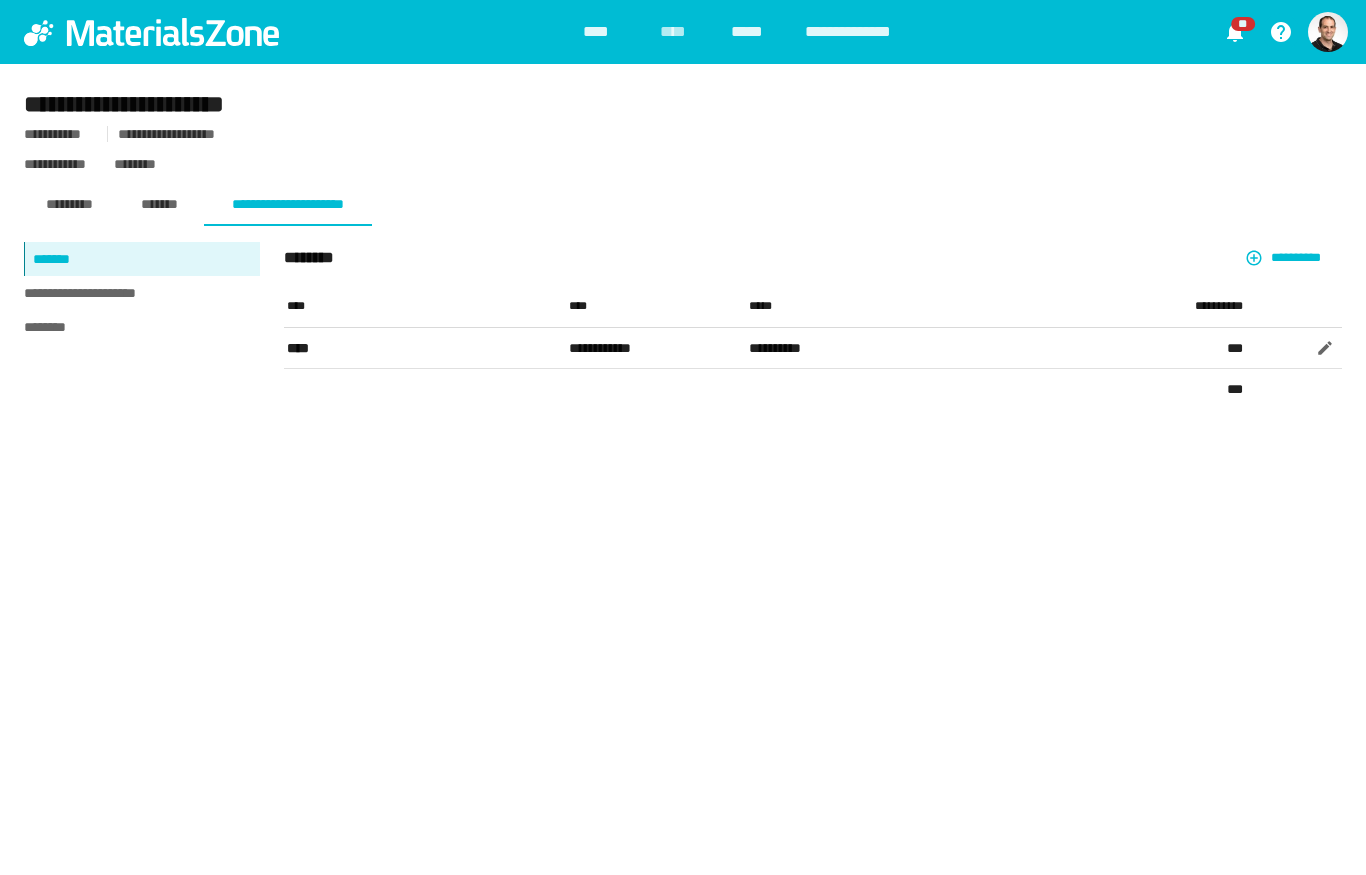 click on "**********" at bounding box center [142, 293] 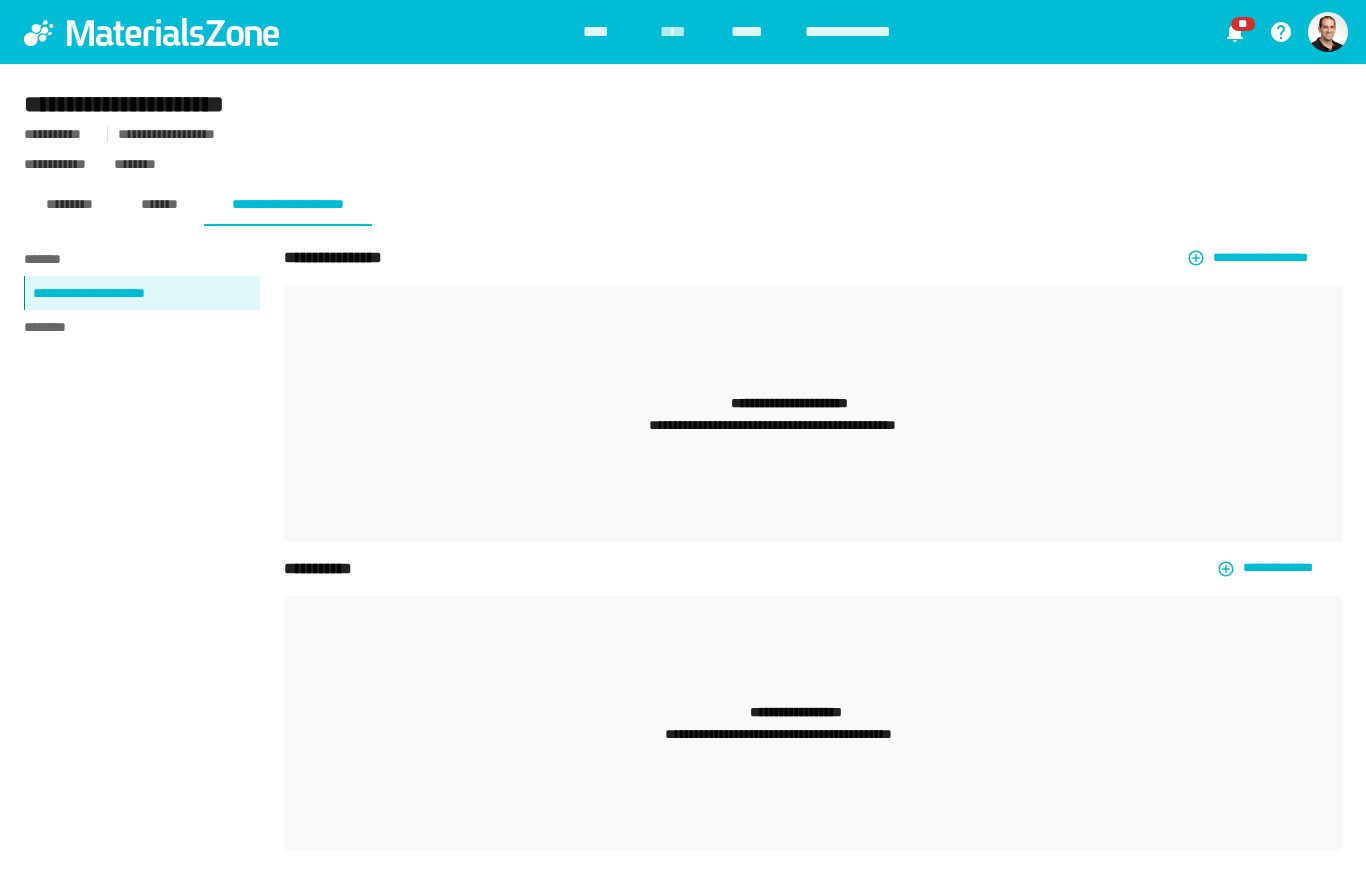 click on "**********" at bounding box center (1248, 258) 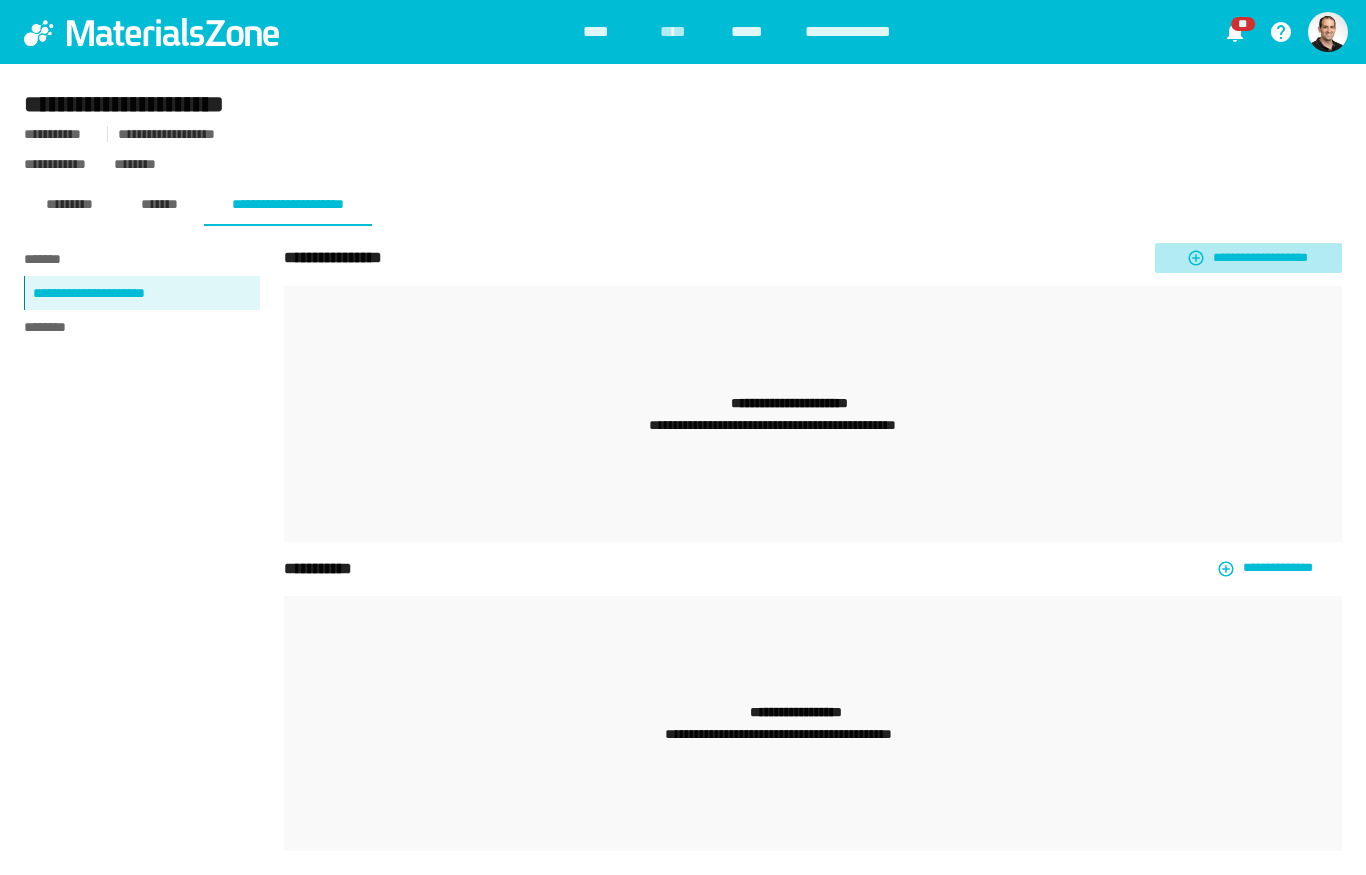 click on "**********" at bounding box center [1248, 258] 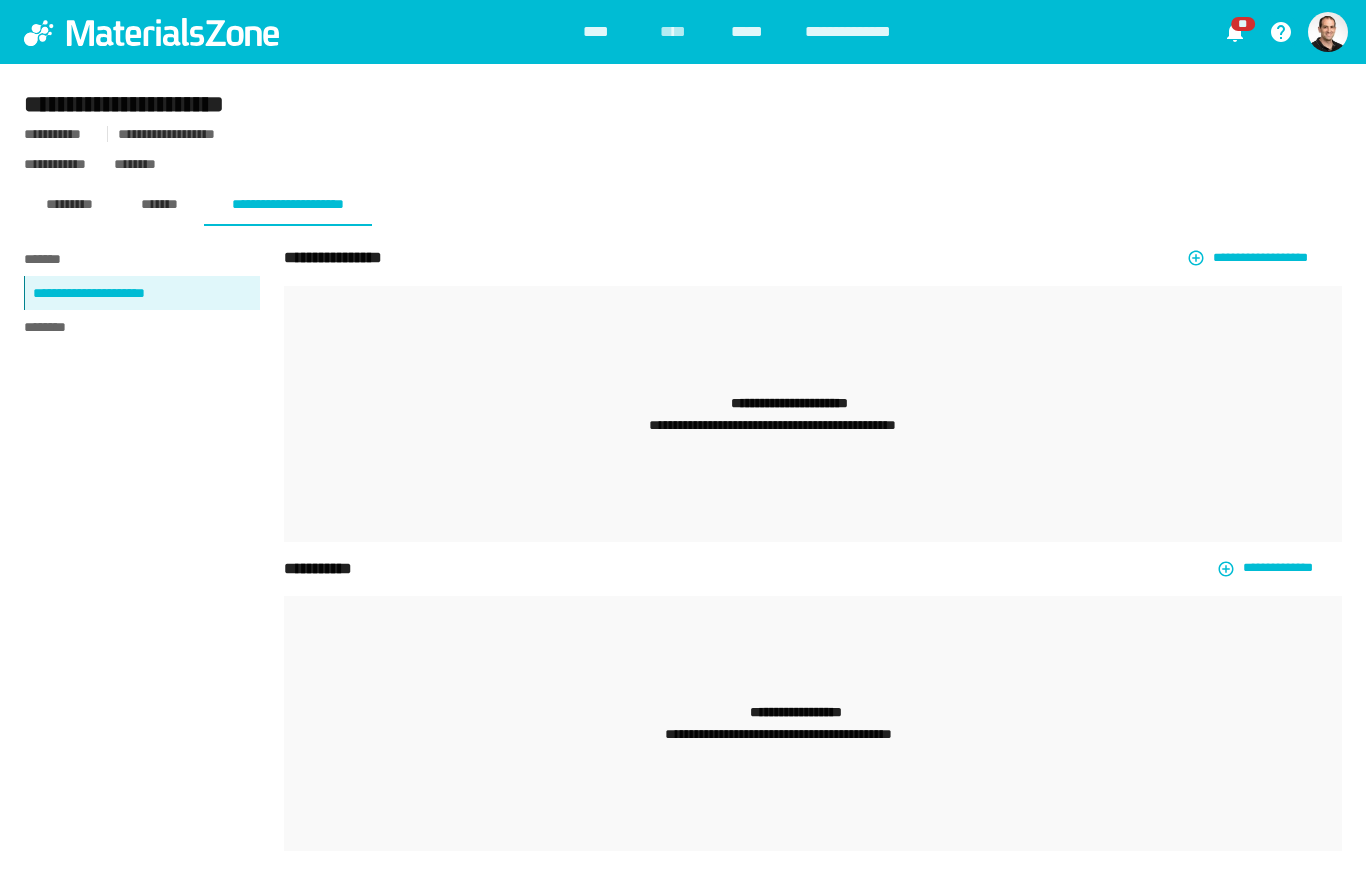 click on "**********" at bounding box center [1248, 258] 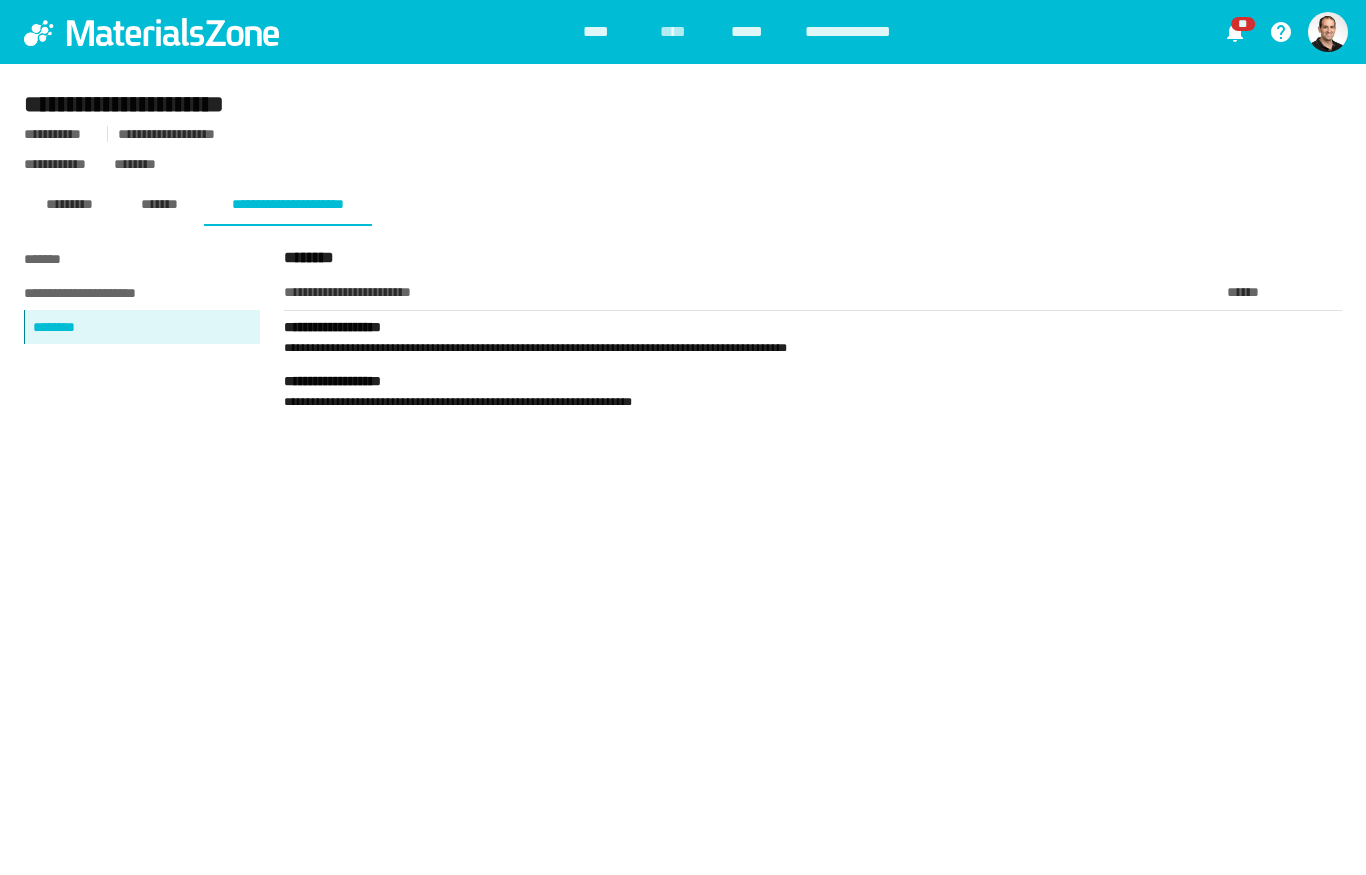 click on "**********" at bounding box center [747, 338] 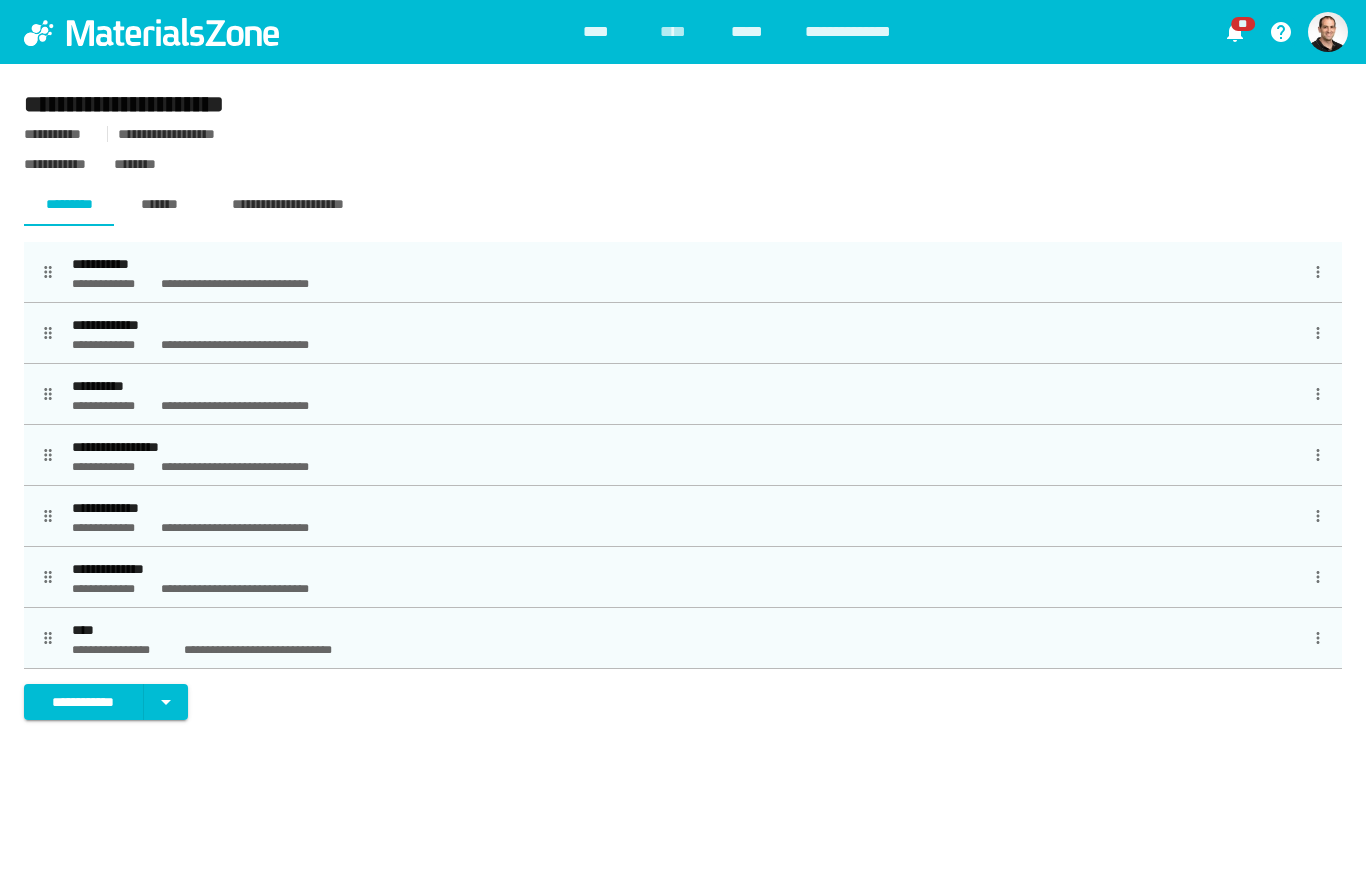 click on "**********" at bounding box center (683, 508) 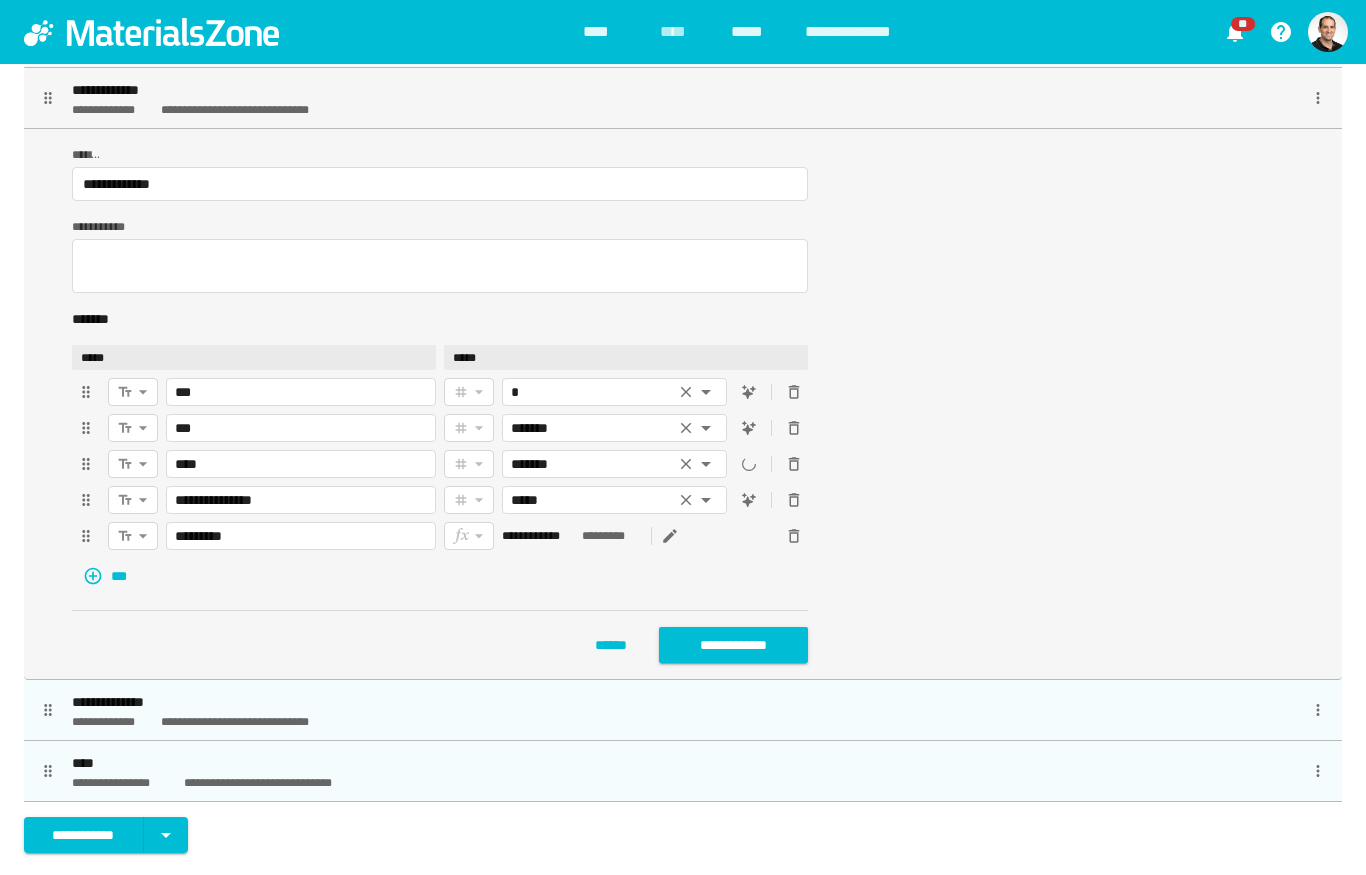 scroll, scrollTop: 417, scrollLeft: 0, axis: vertical 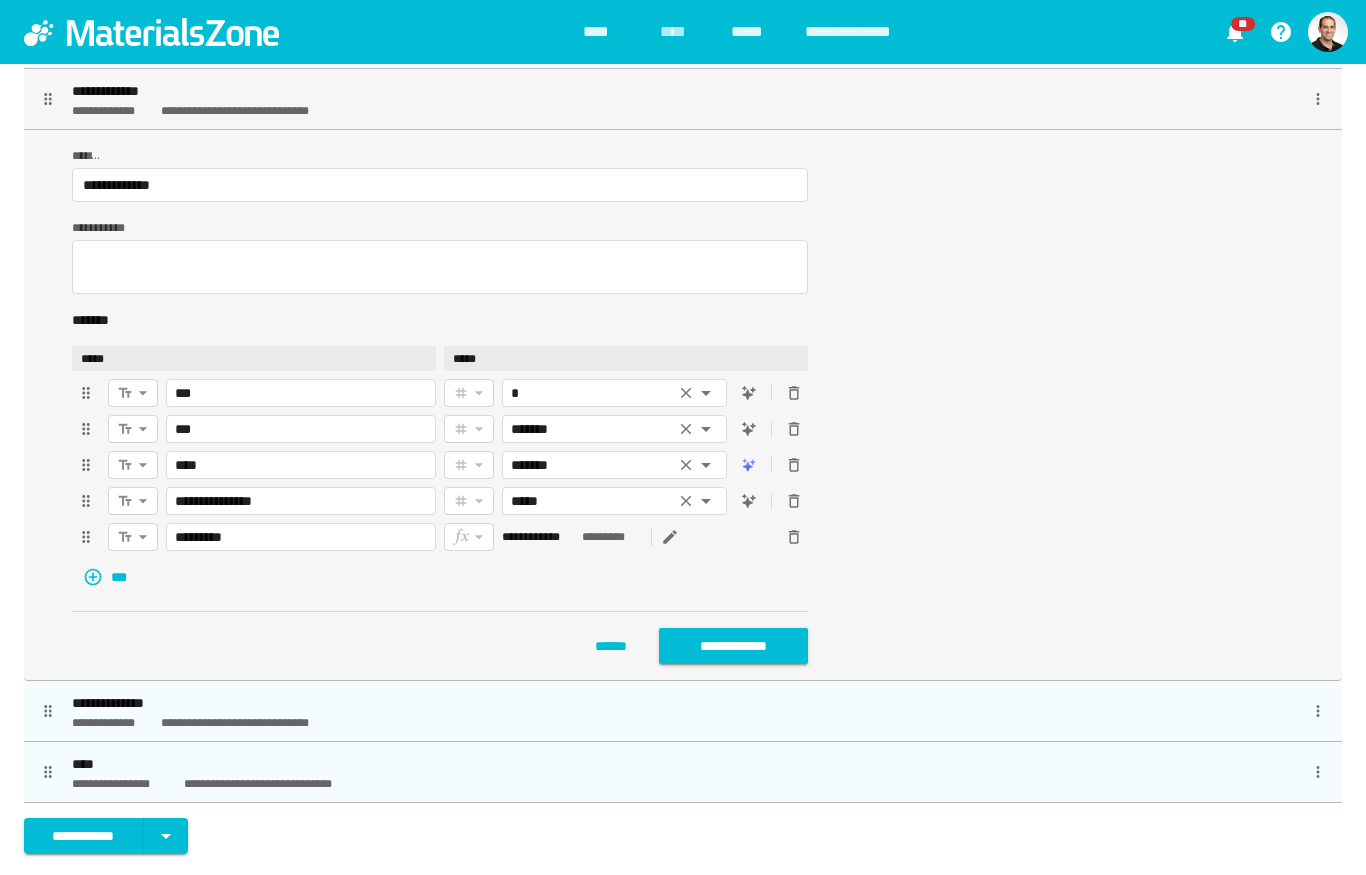 click on "*****" at bounding box center [751, 32] 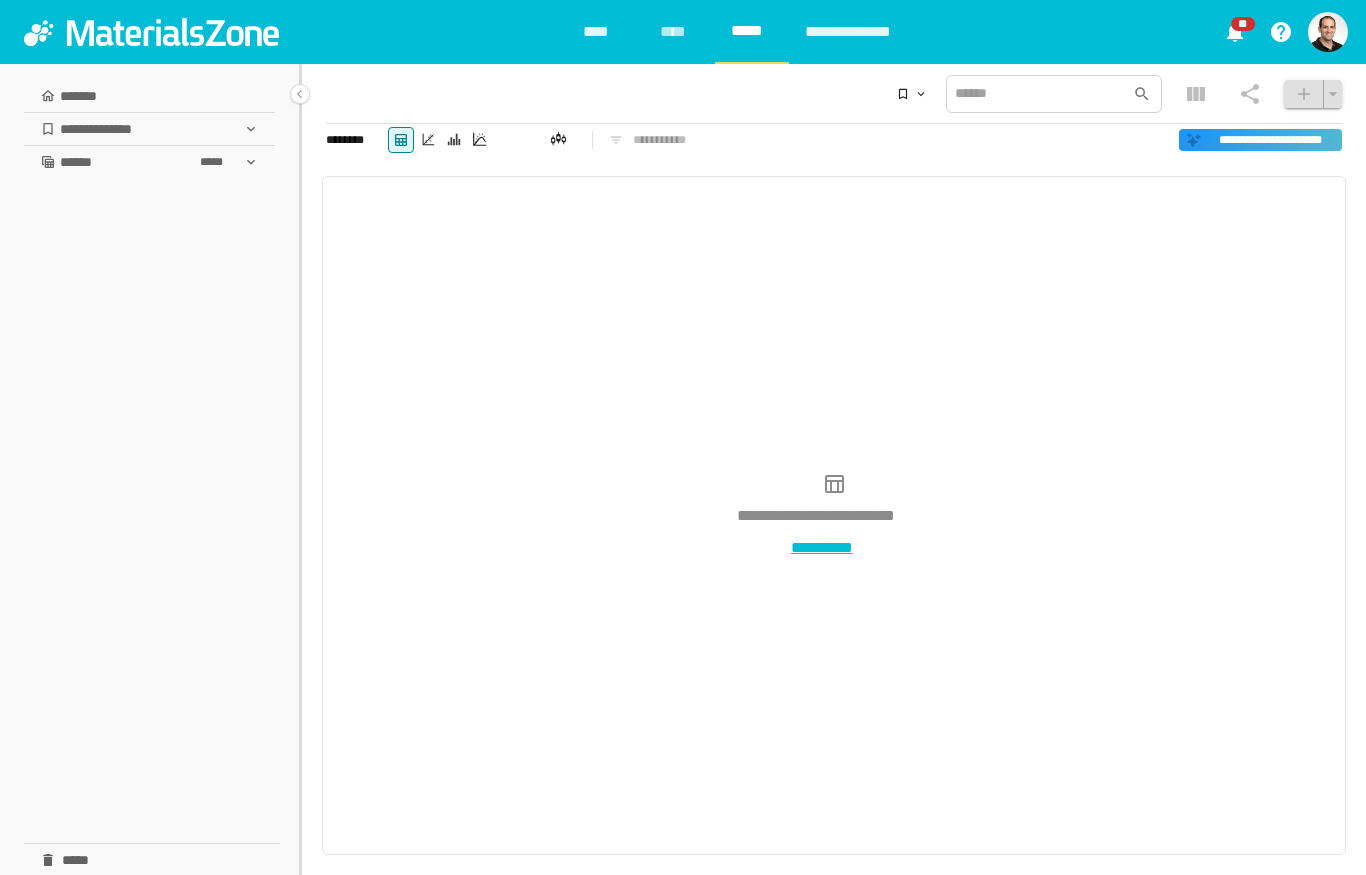 click on "******" at bounding box center [81, 162] 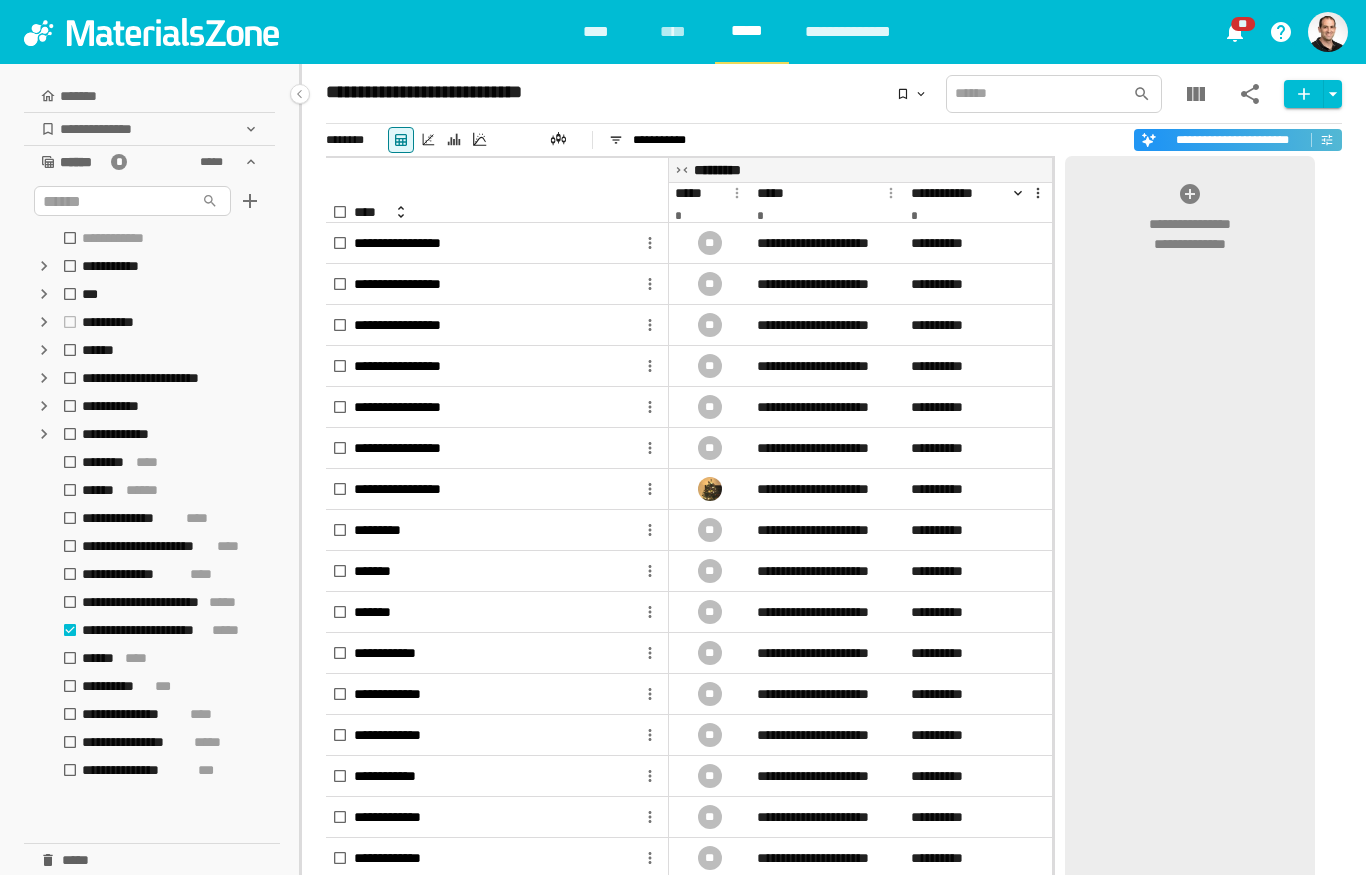 click 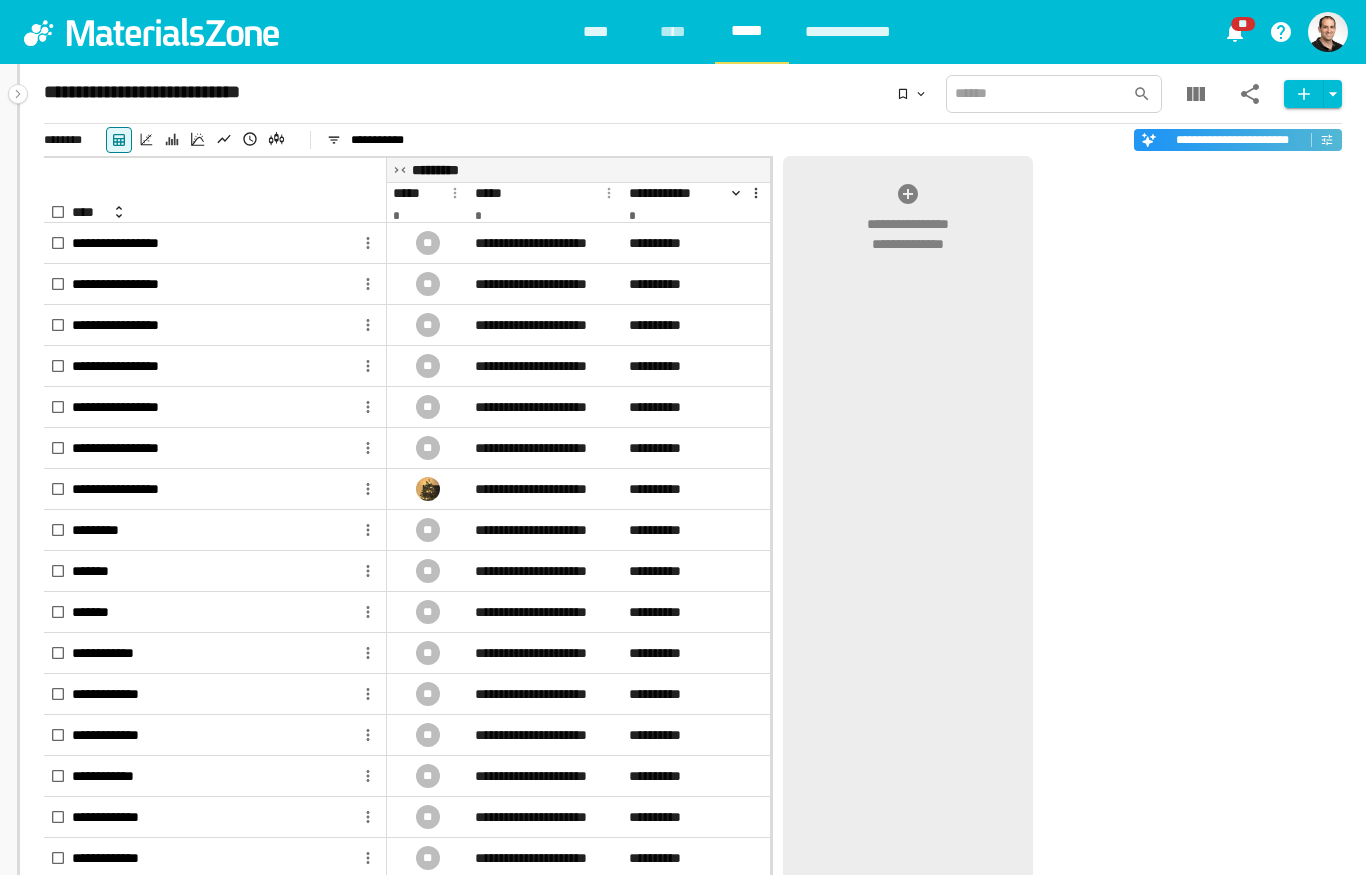 click 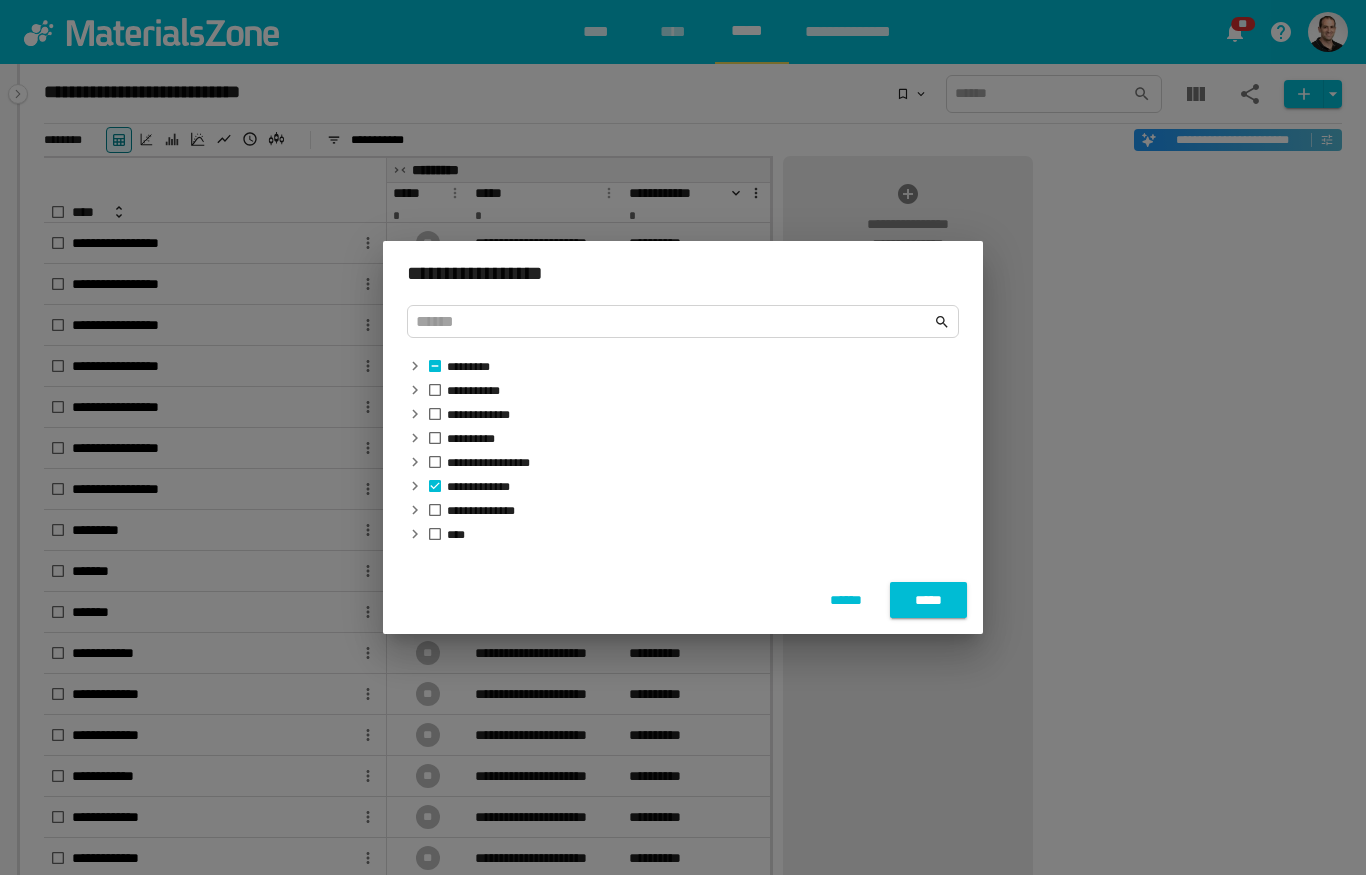 click on "*****" at bounding box center [928, 600] 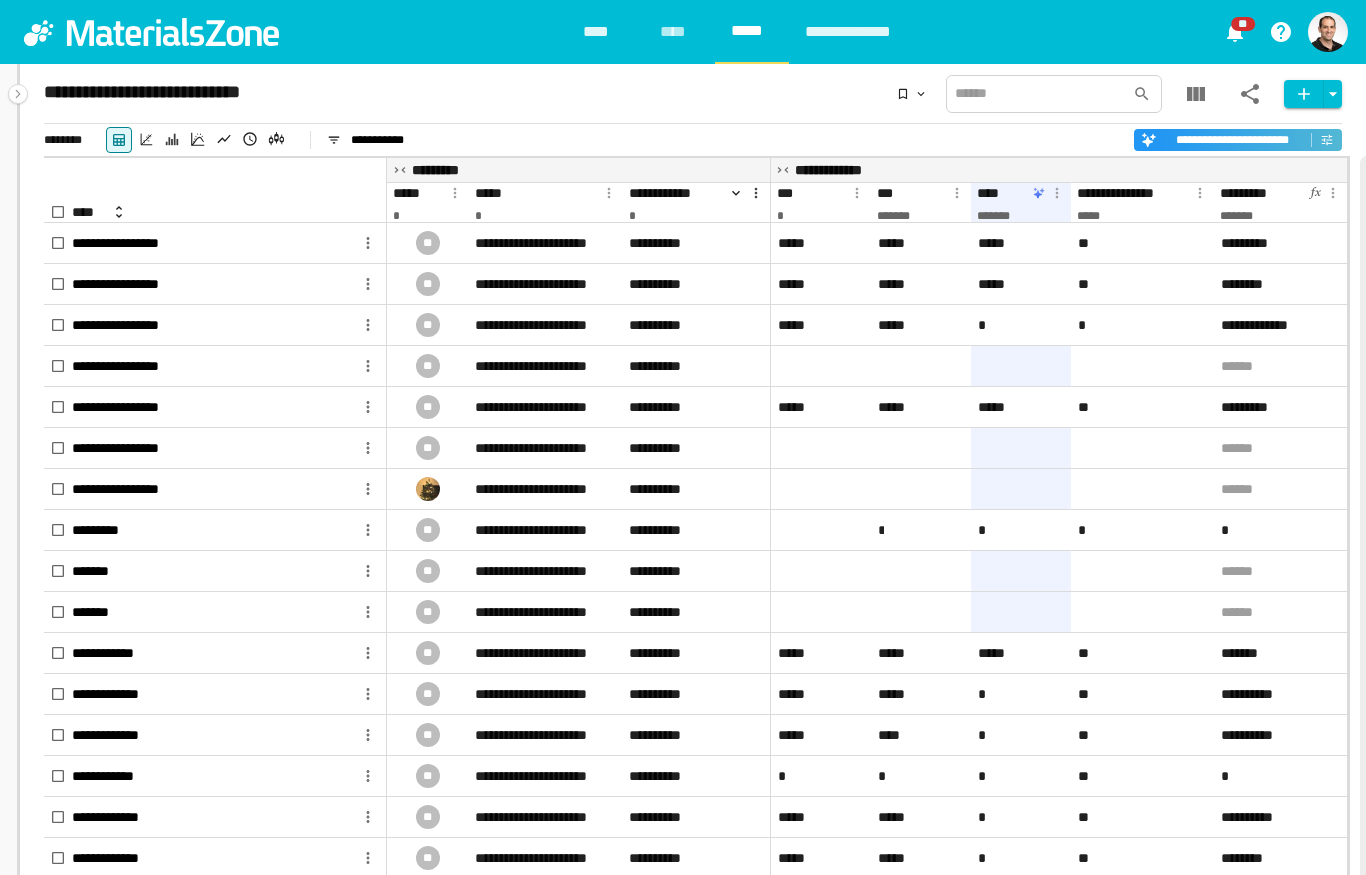 scroll, scrollTop: 0, scrollLeft: 0, axis: both 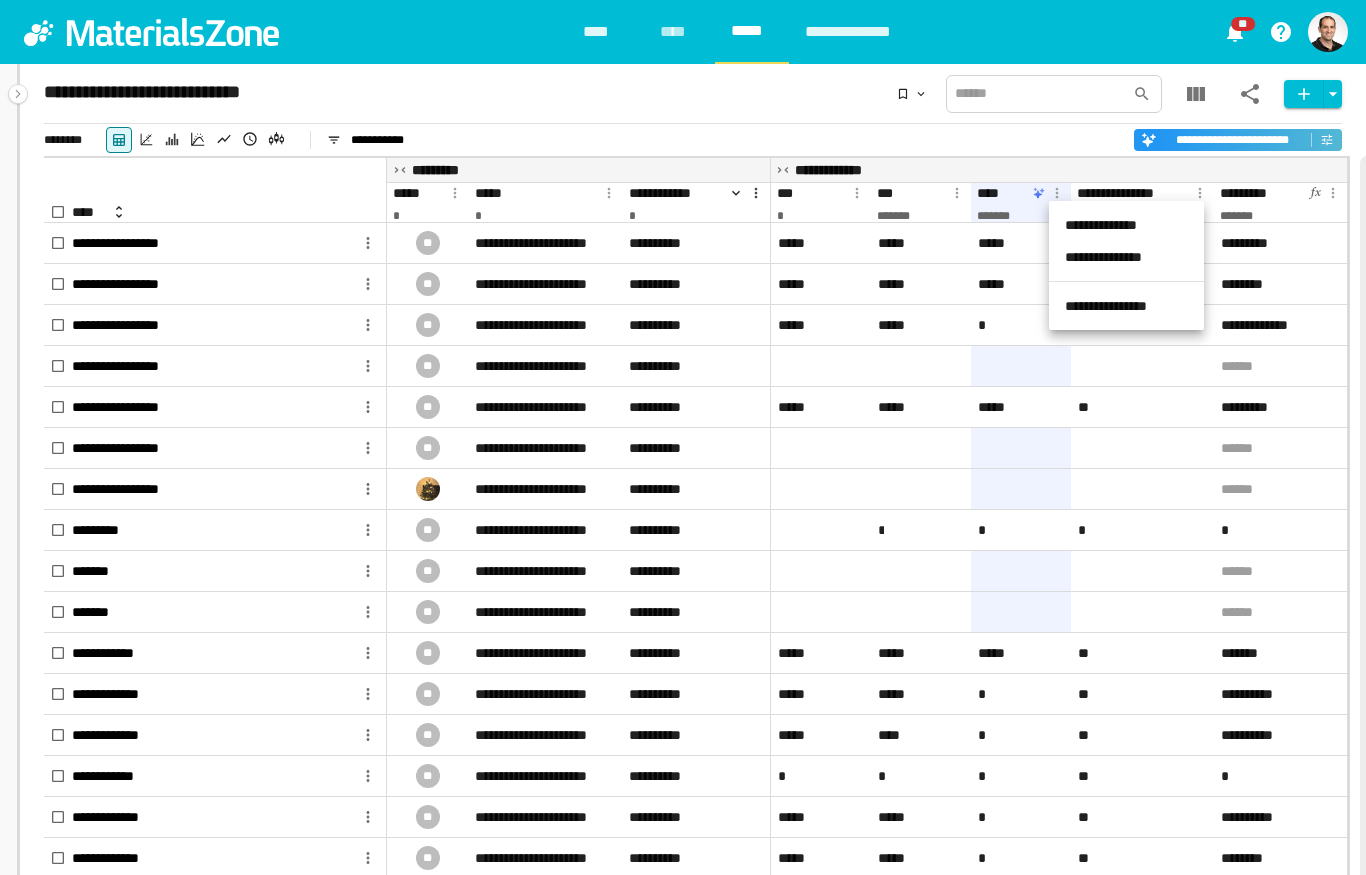 click on "**********" at bounding box center [1126, 257] 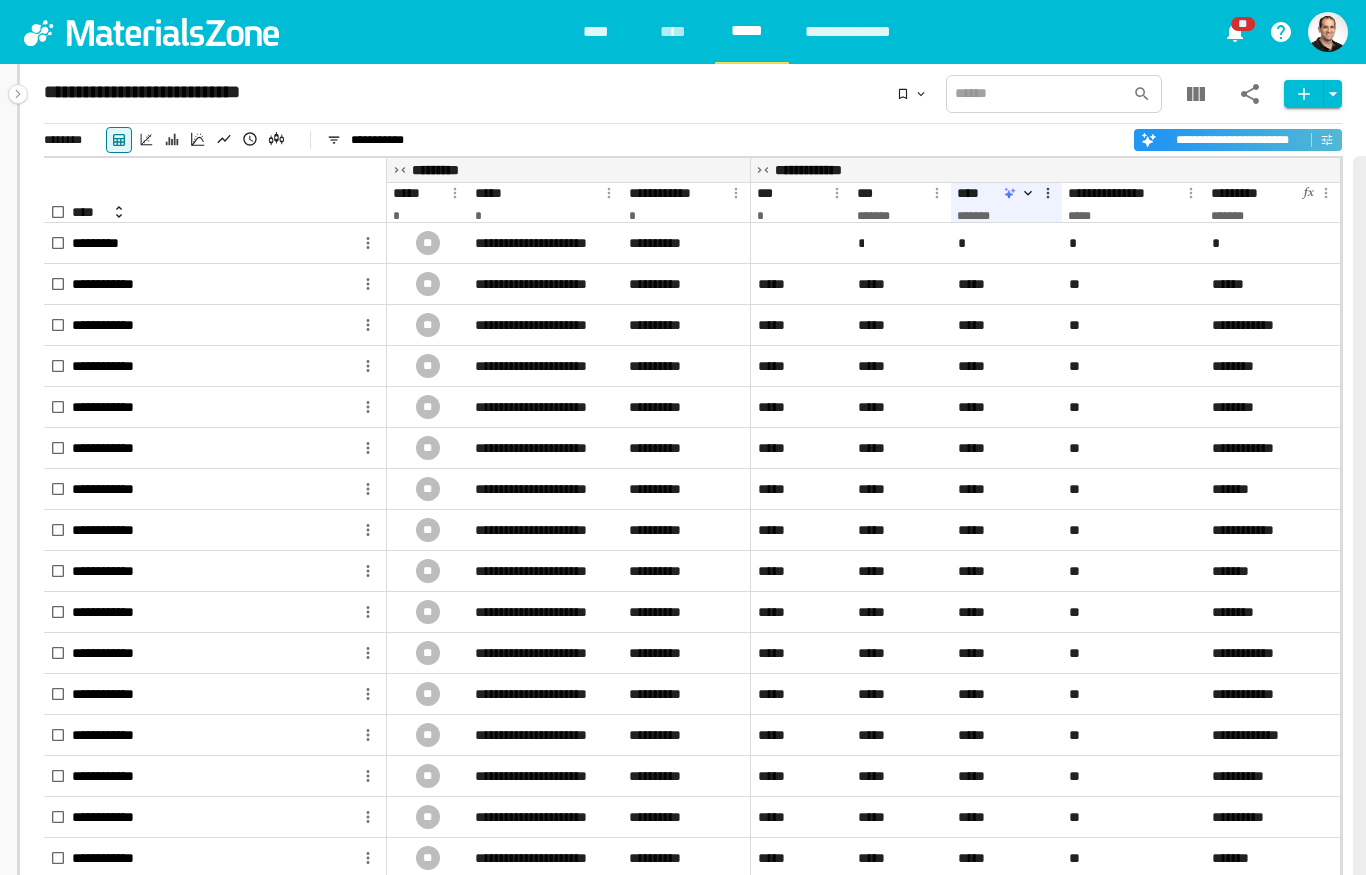 click 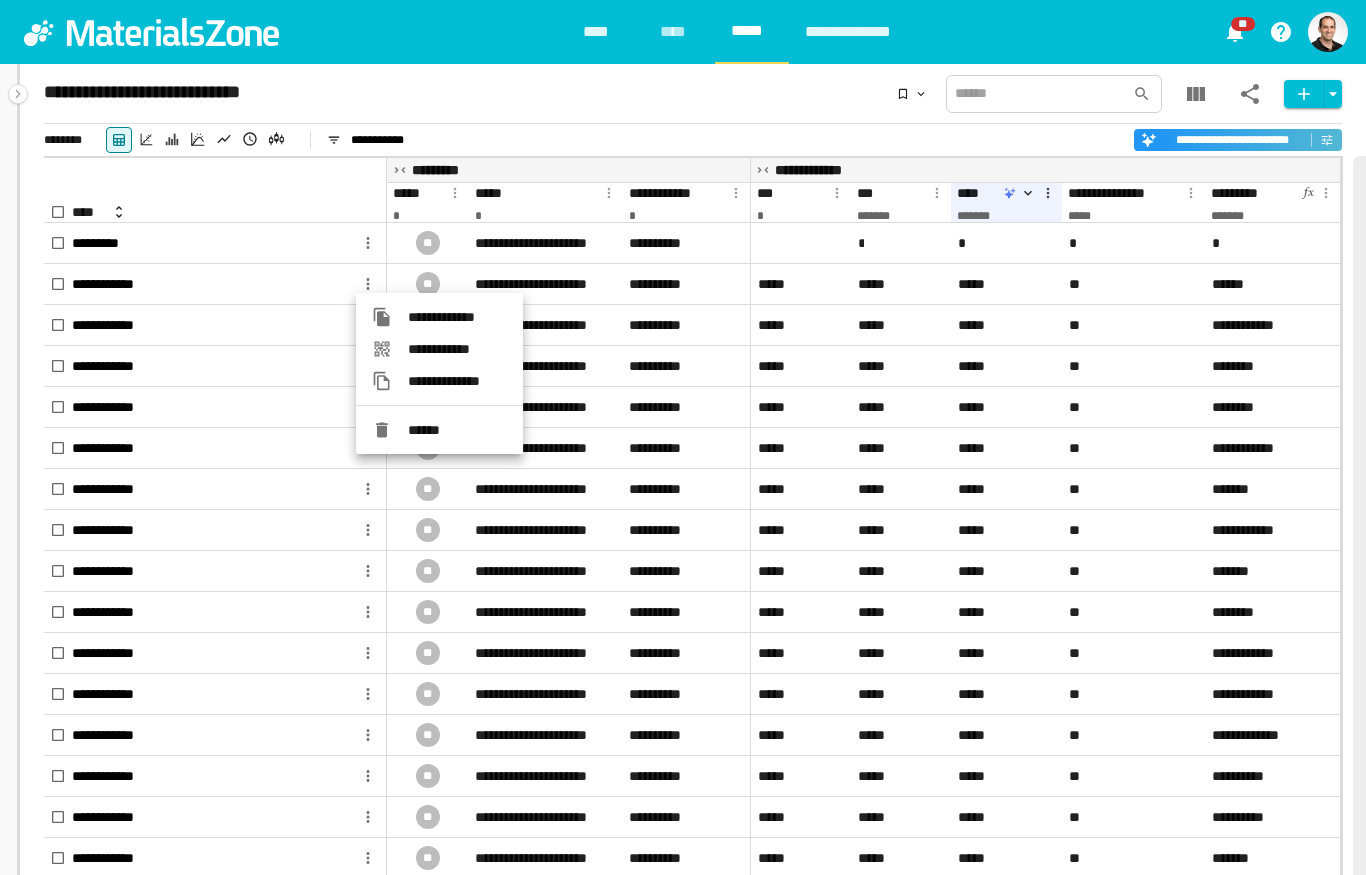 click on "**********" at bounding box center [457, 381] 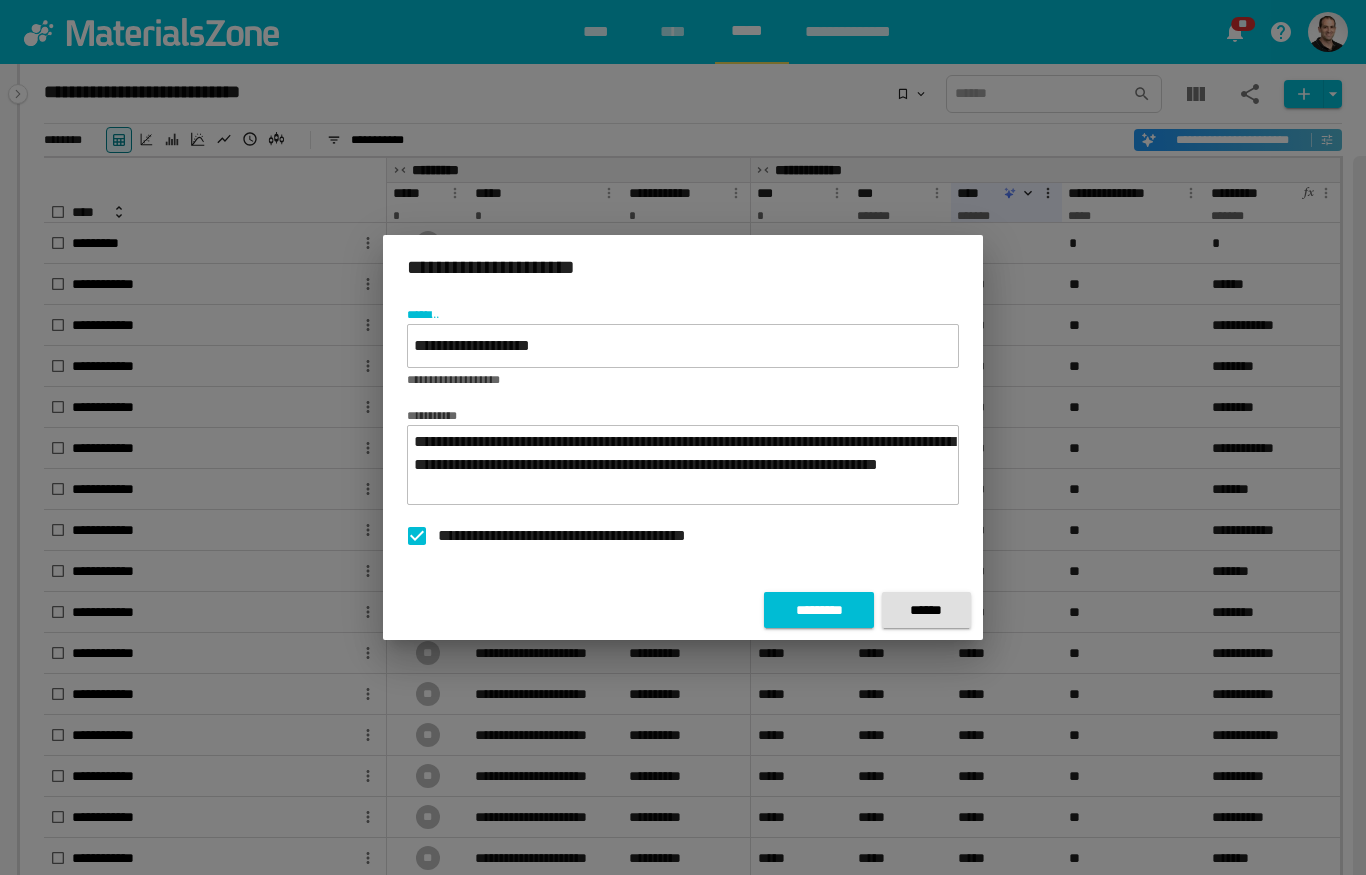 type on "**********" 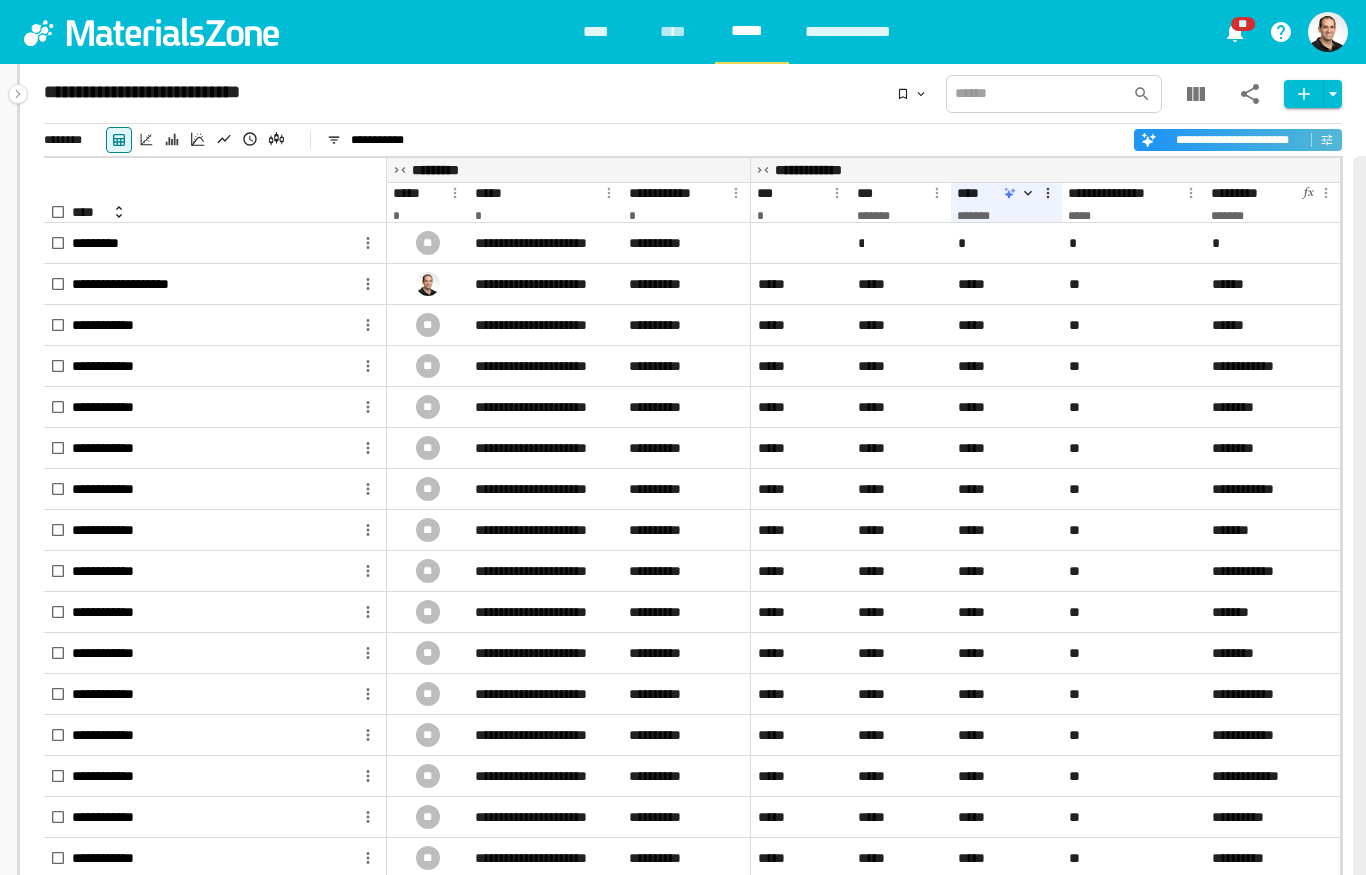click on "*****" at bounding box center (1006, 284) 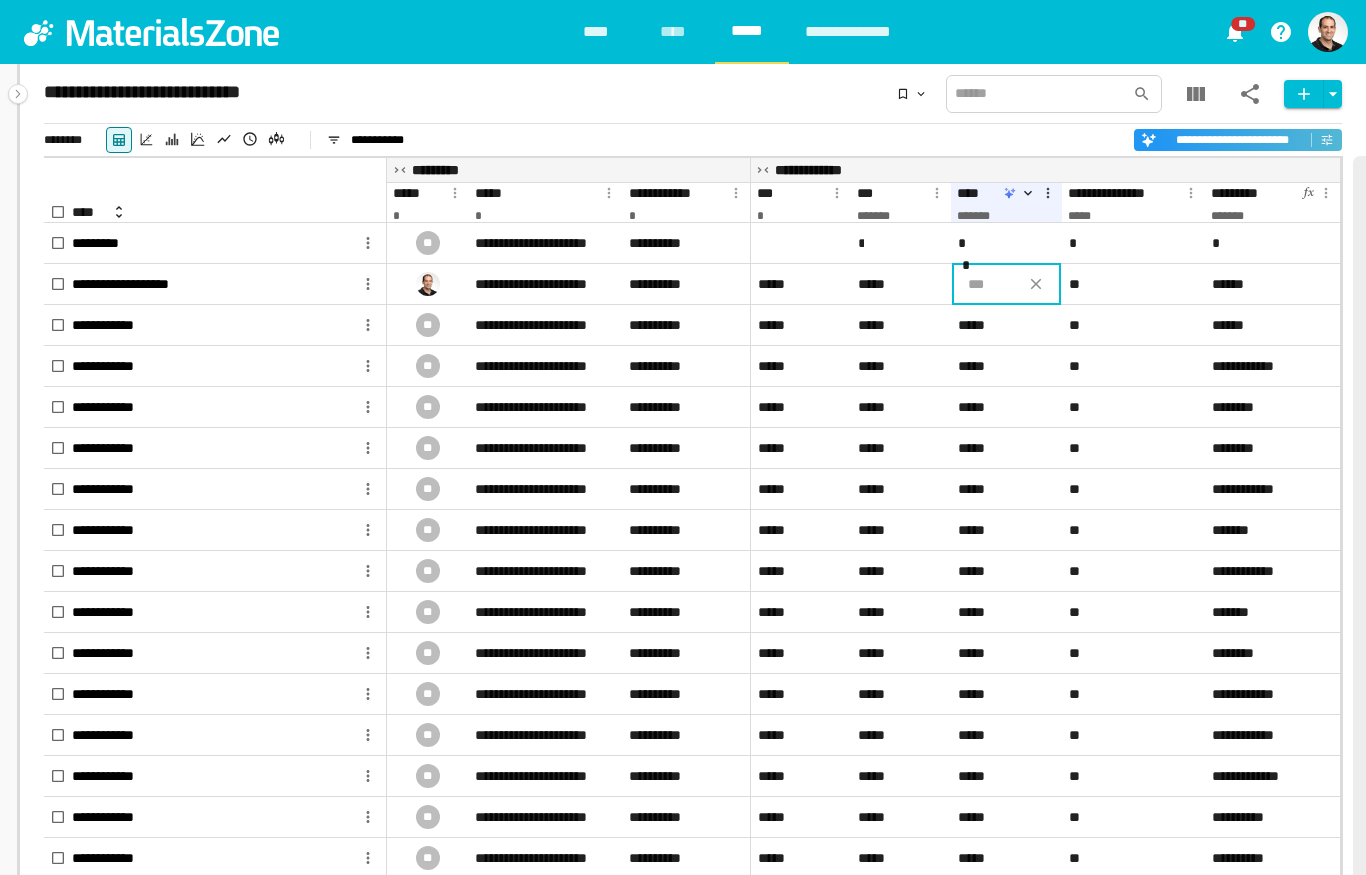 click 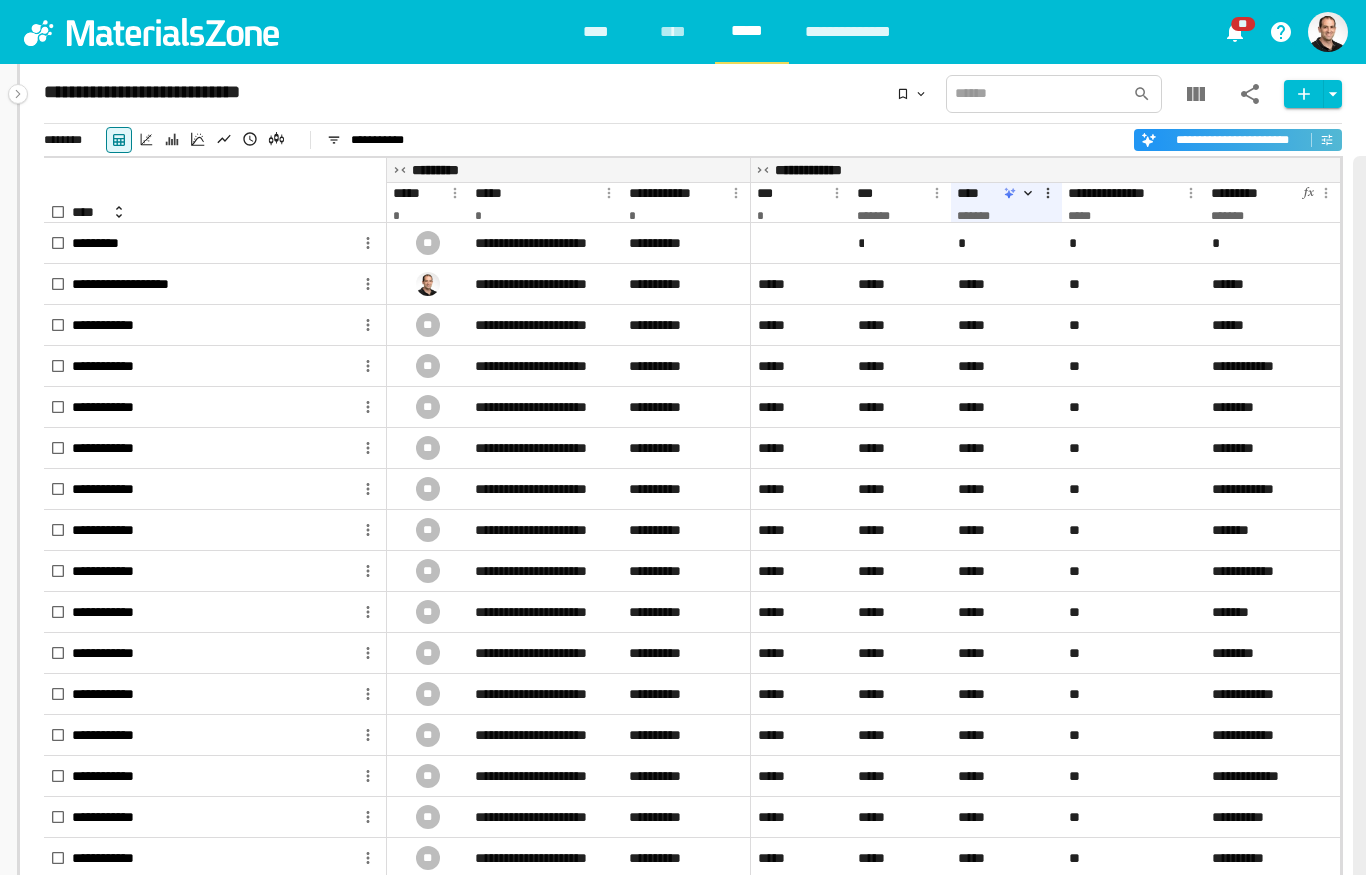 click on "*****" at bounding box center [1006, 284] 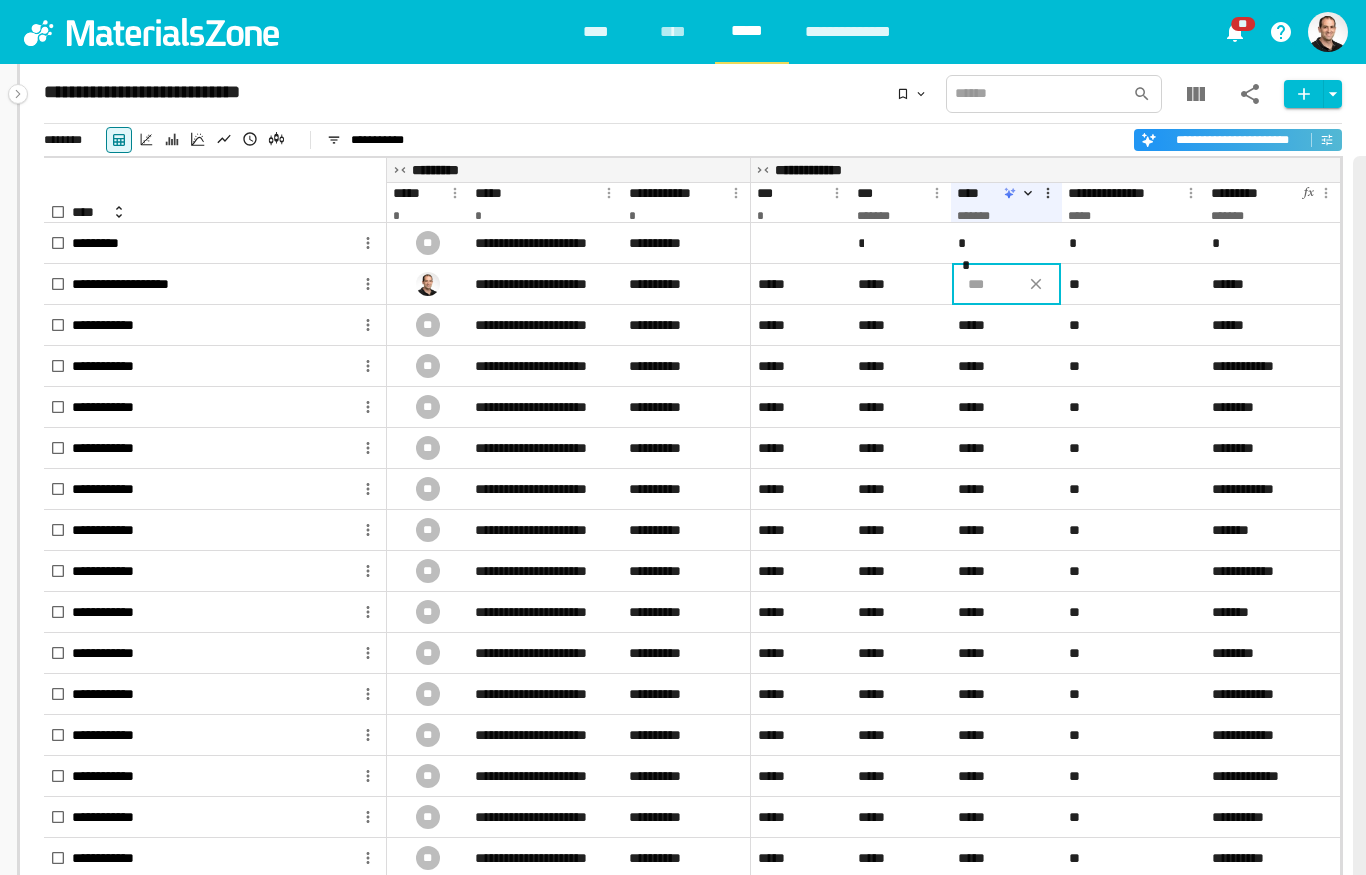 type 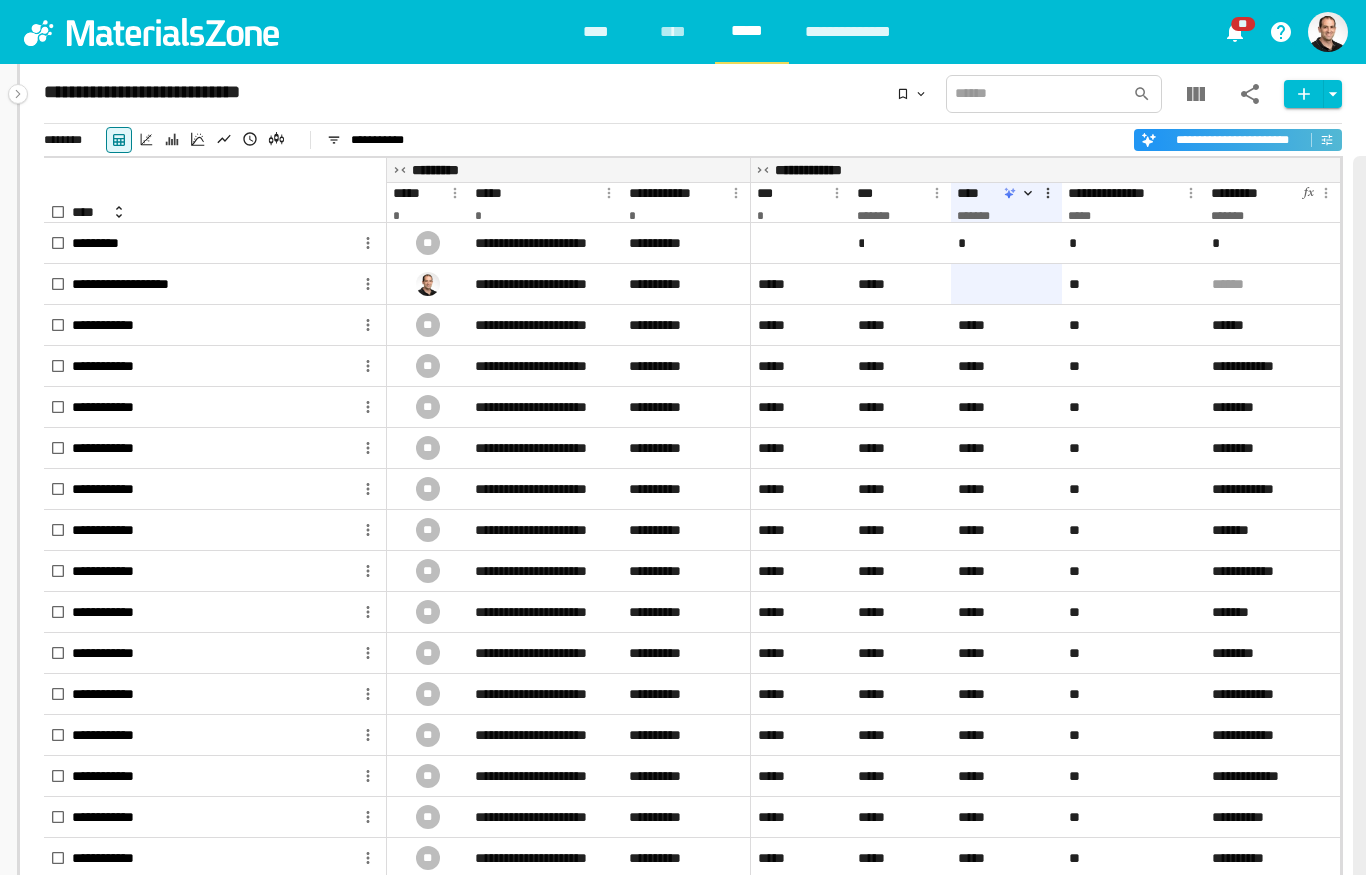 click on "**********" at bounding box center [120, 284] 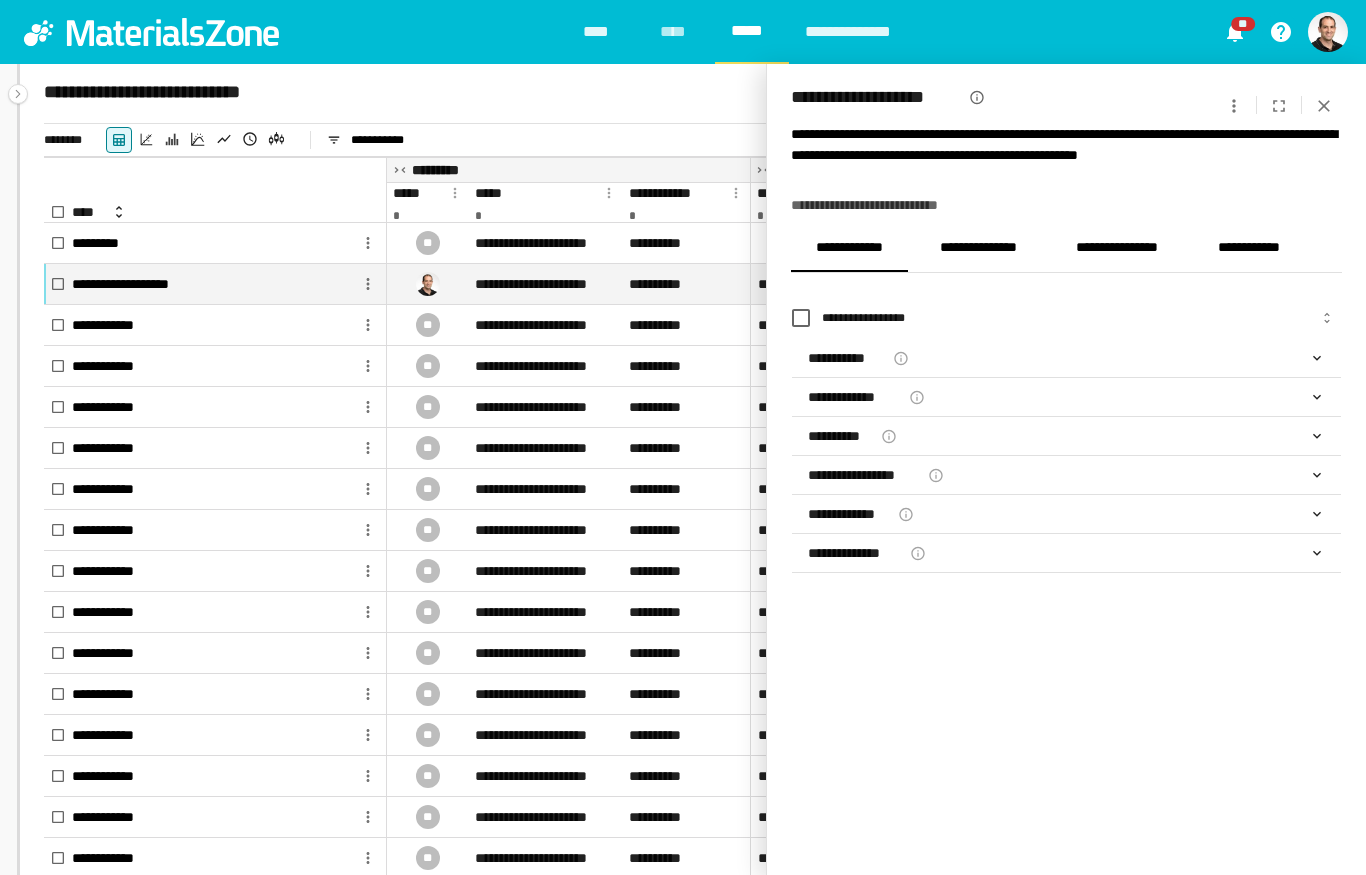 click 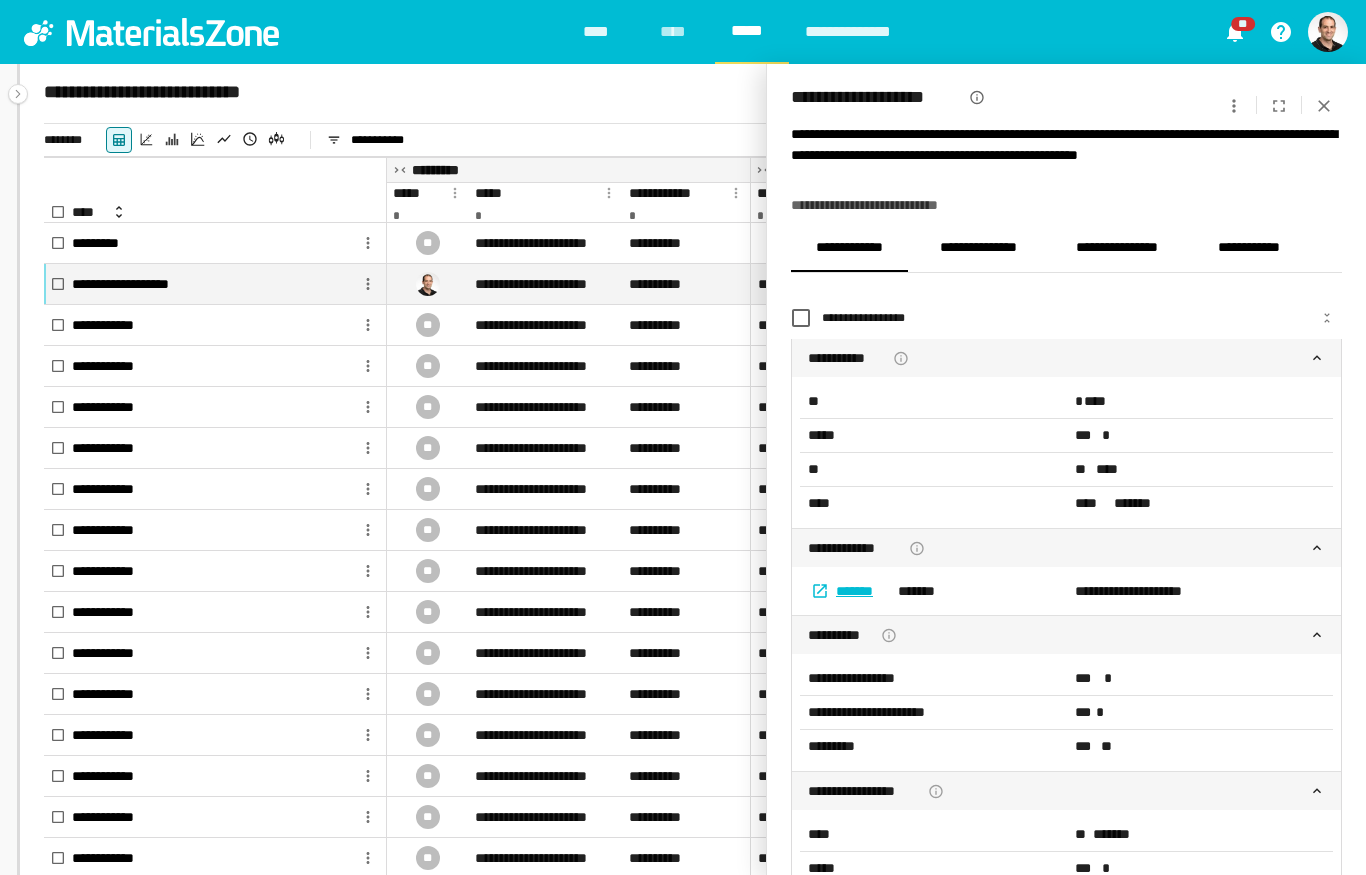 scroll, scrollTop: 0, scrollLeft: 0, axis: both 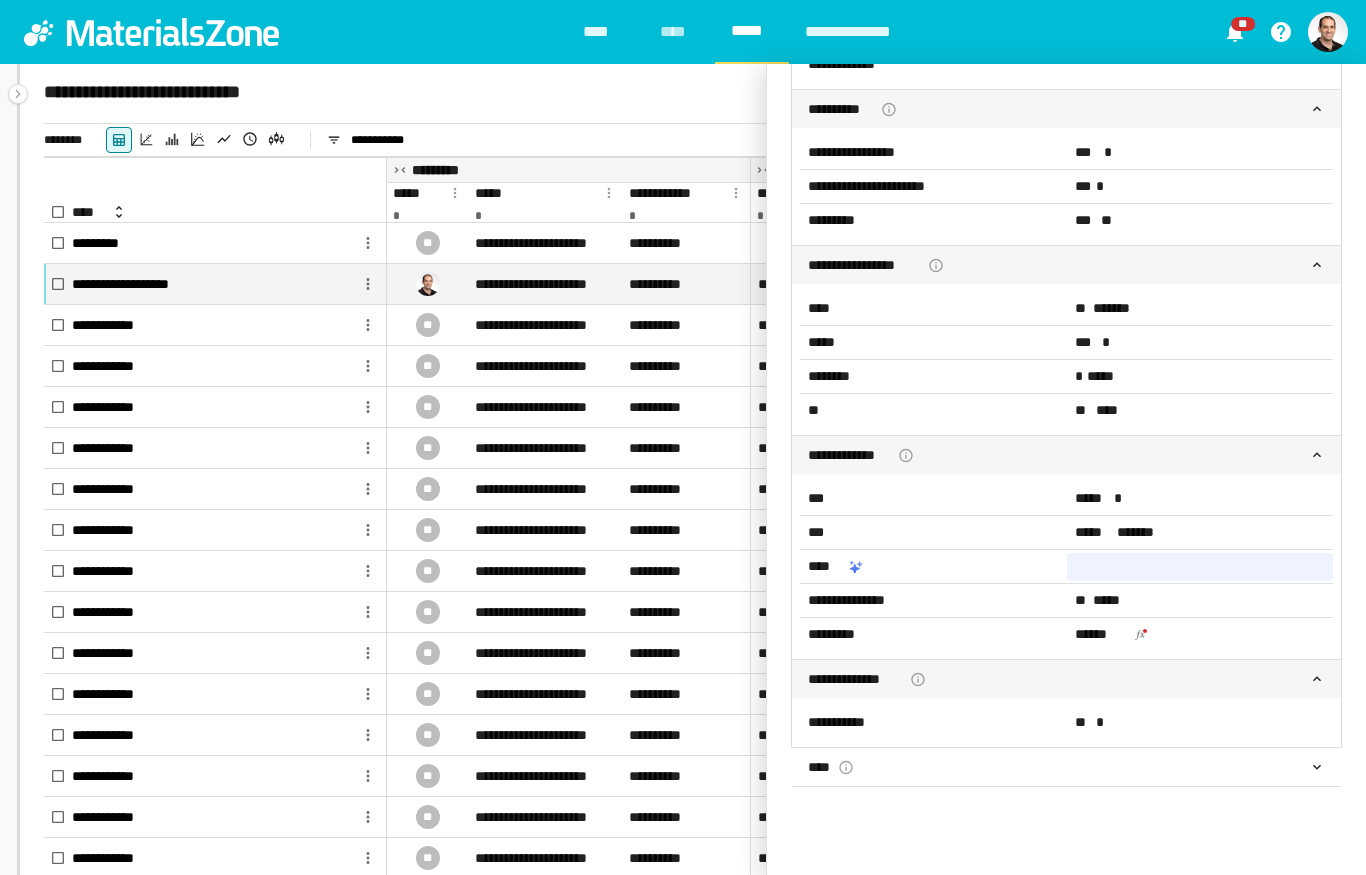 click on "*** **" at bounding box center [1200, 220] 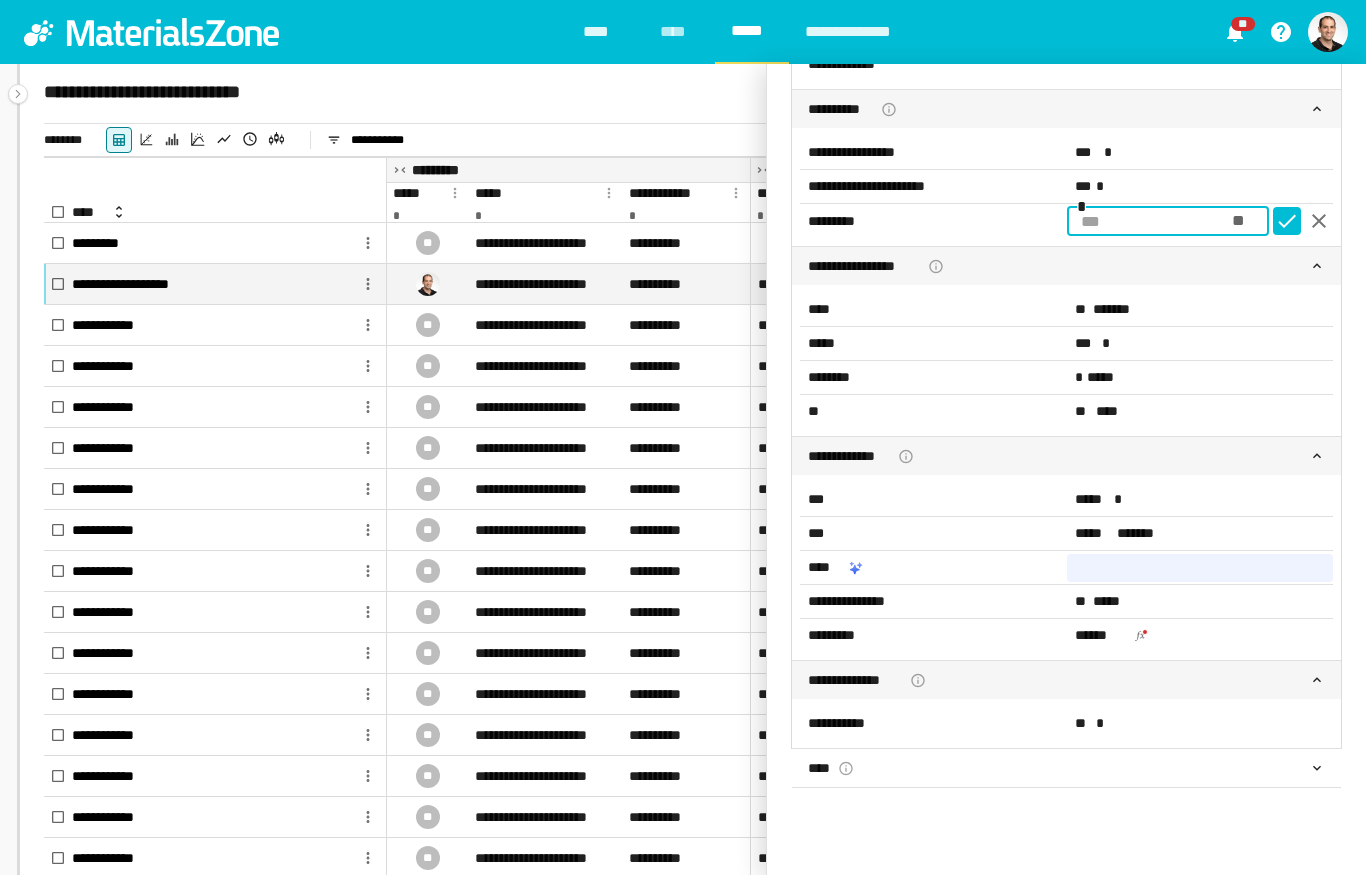 type on "***" 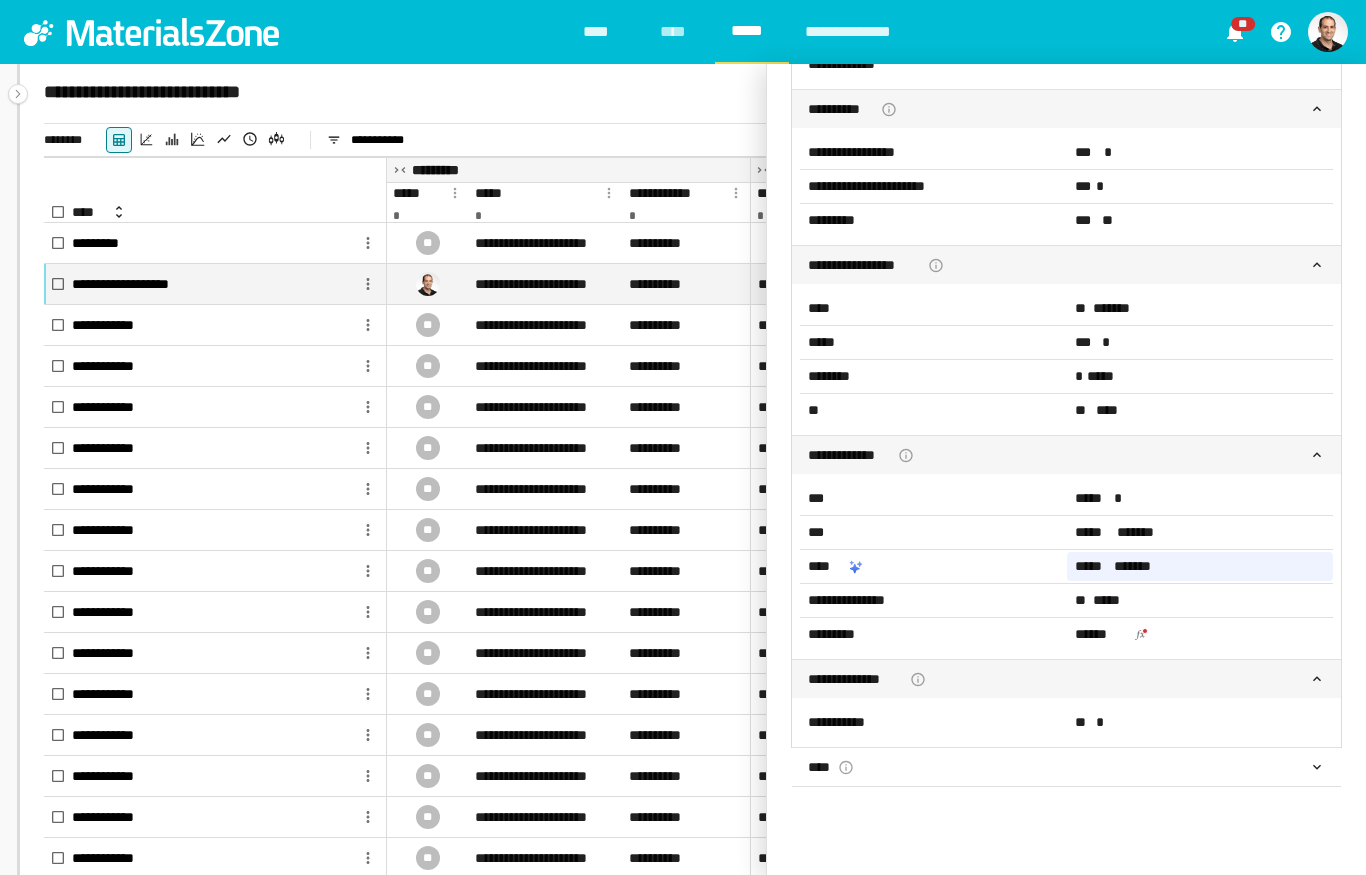 click on "*** **" at bounding box center (1200, 220) 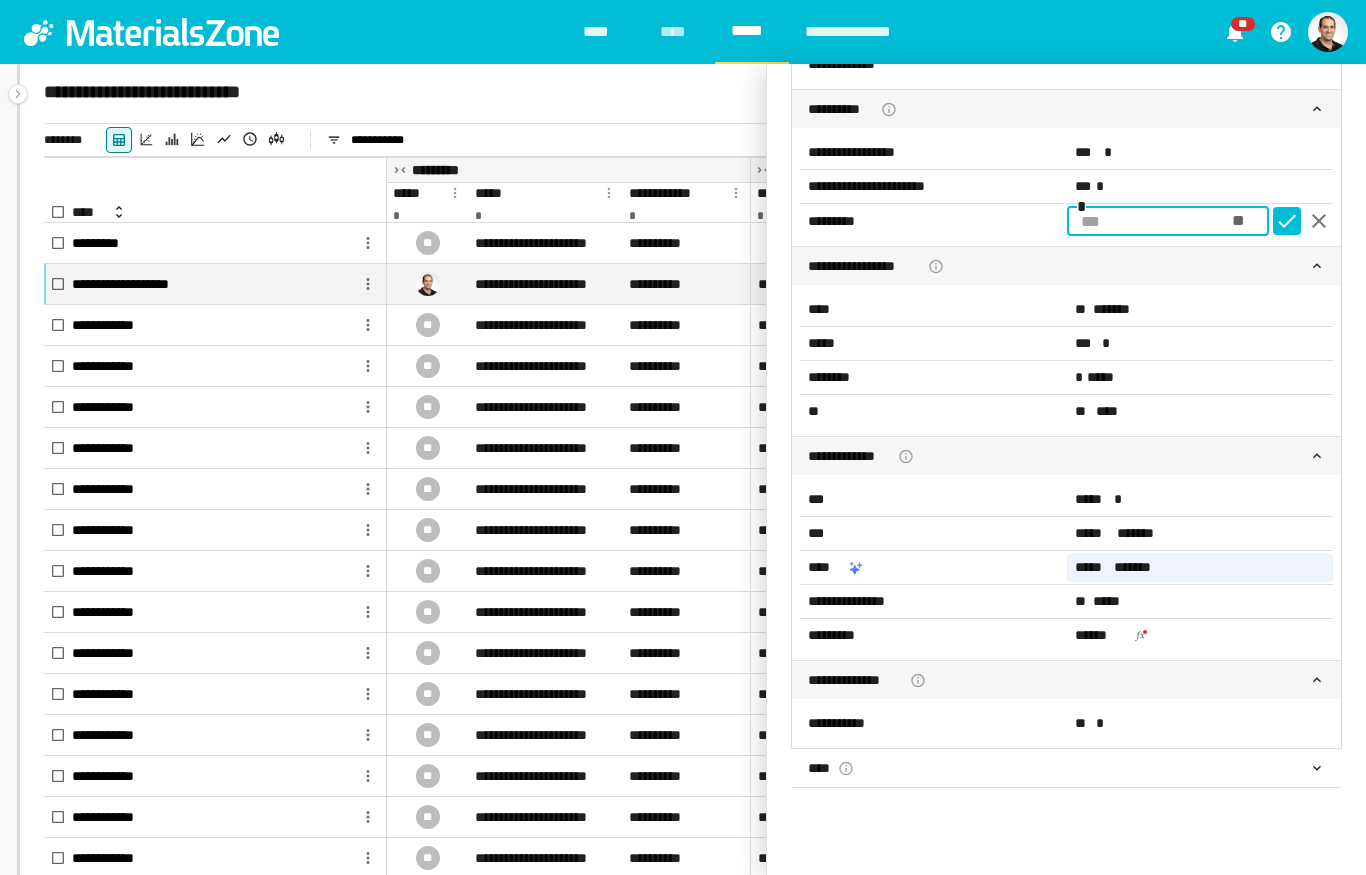 type on "***" 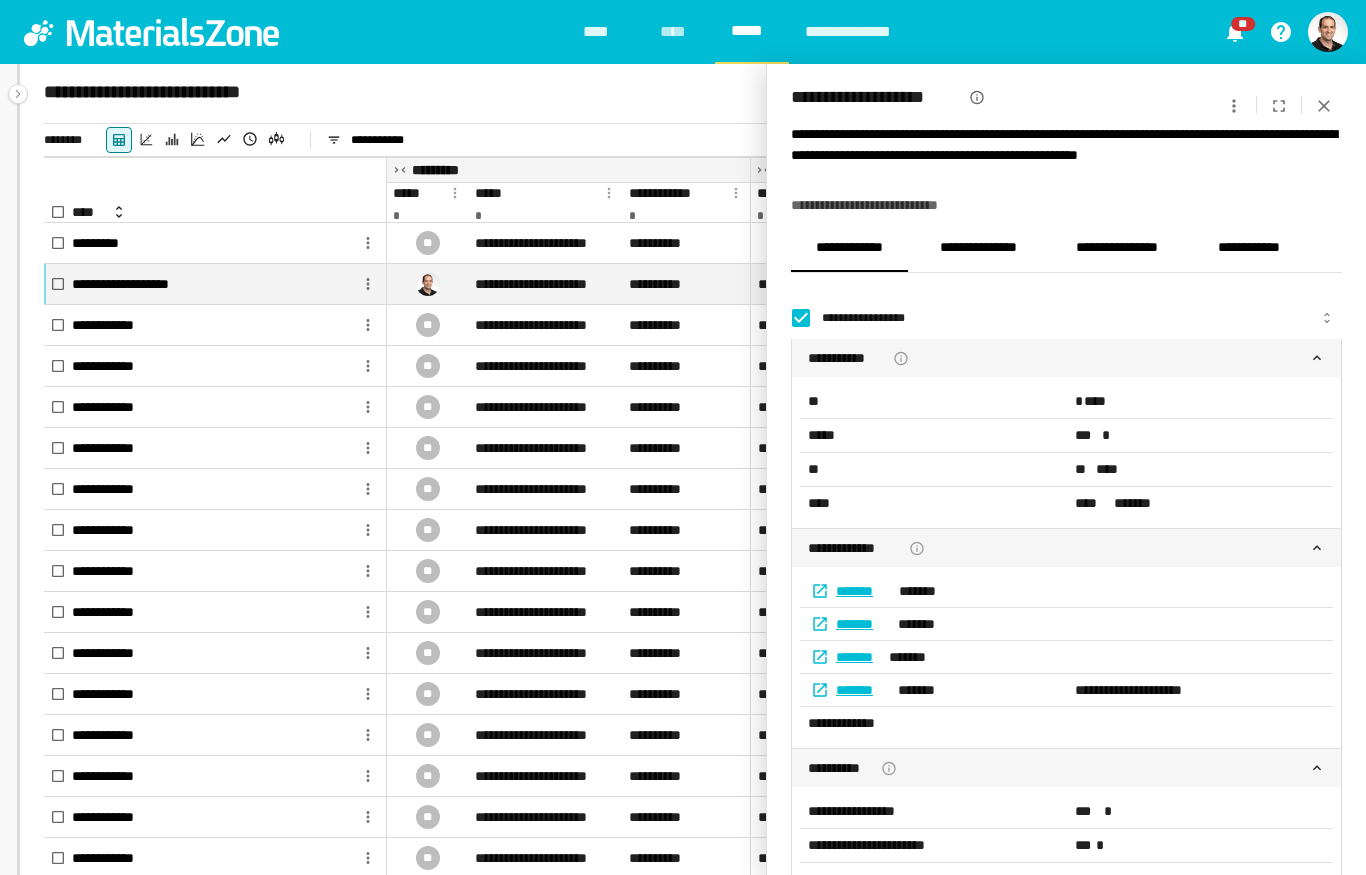scroll, scrollTop: 0, scrollLeft: 0, axis: both 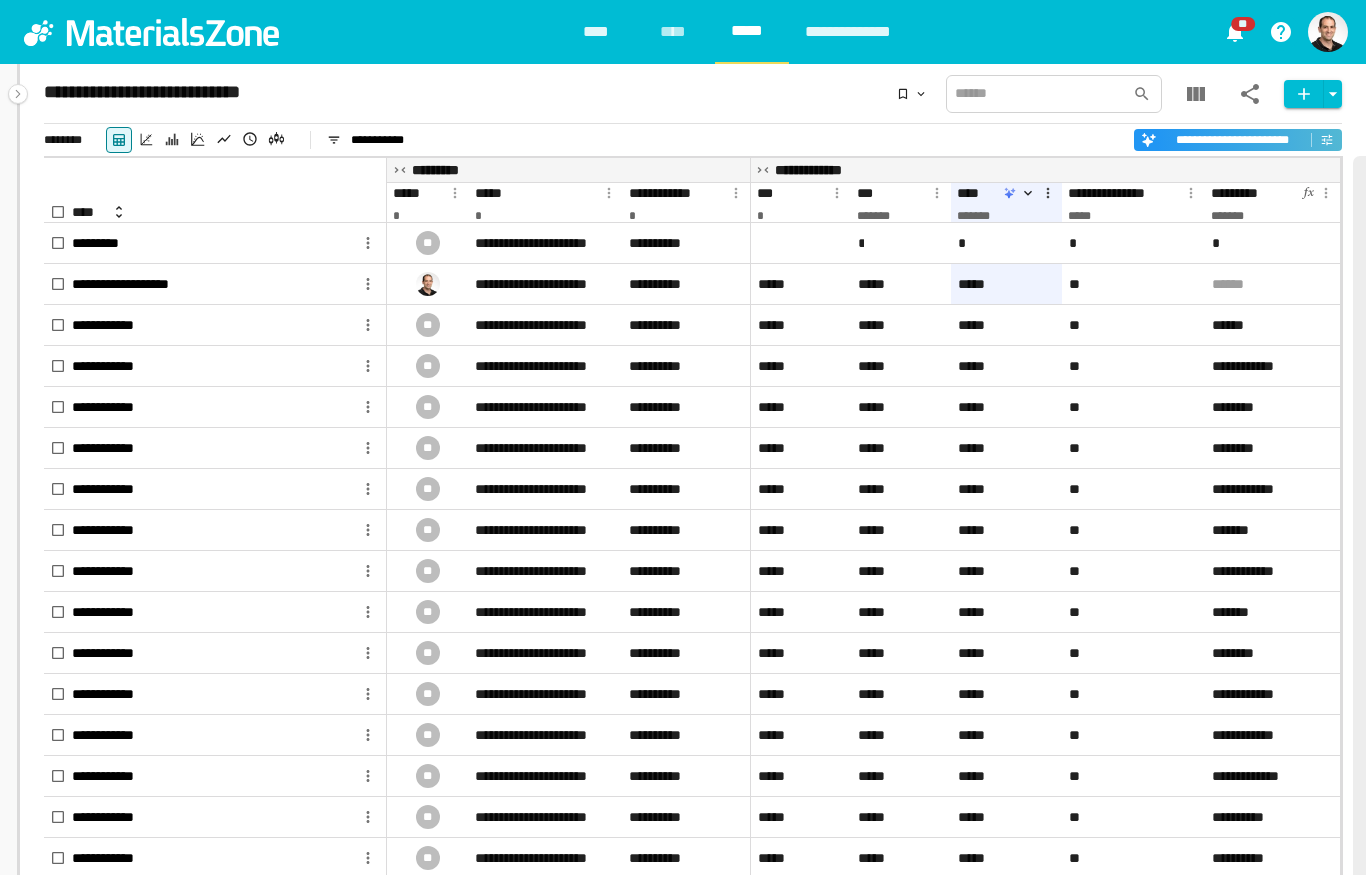 click on "*****" at bounding box center (1006, 284) 